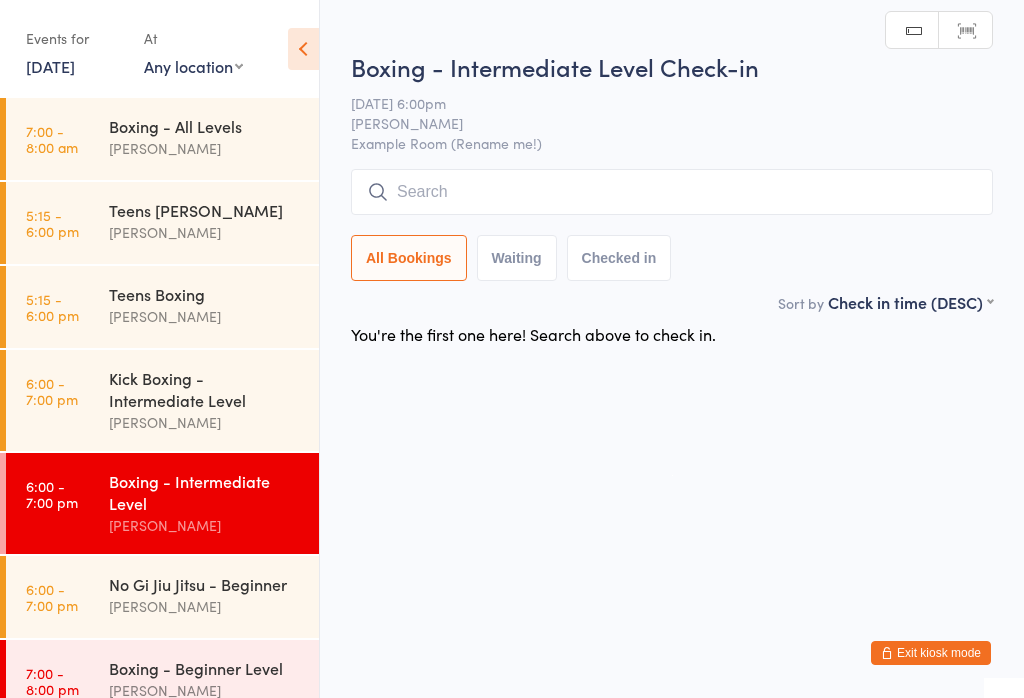 click at bounding box center [672, 192] 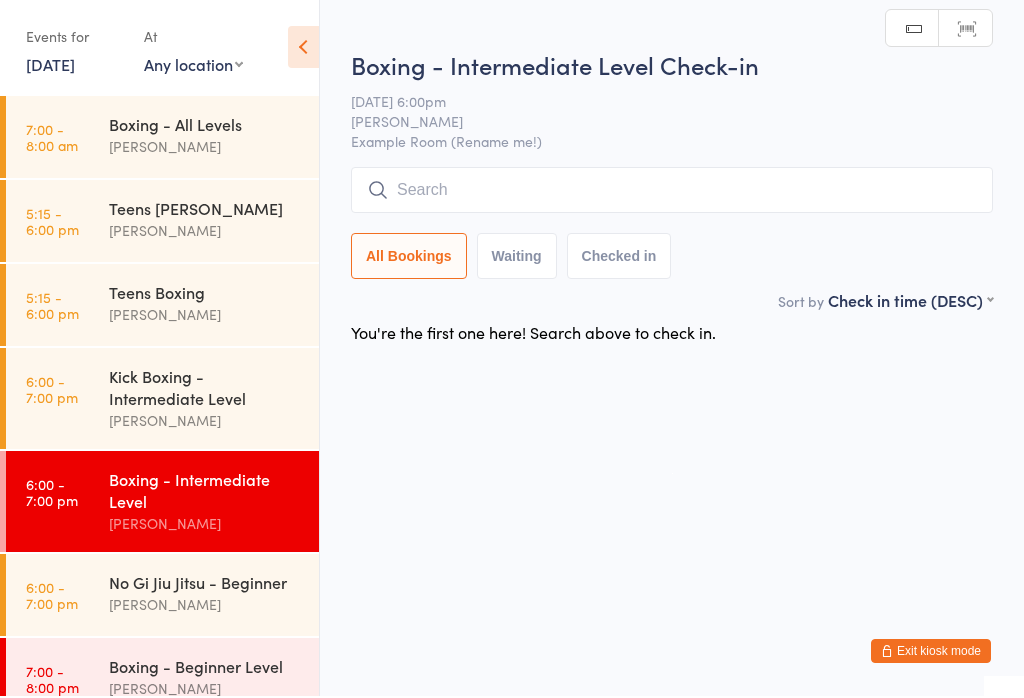 scroll, scrollTop: 0, scrollLeft: 0, axis: both 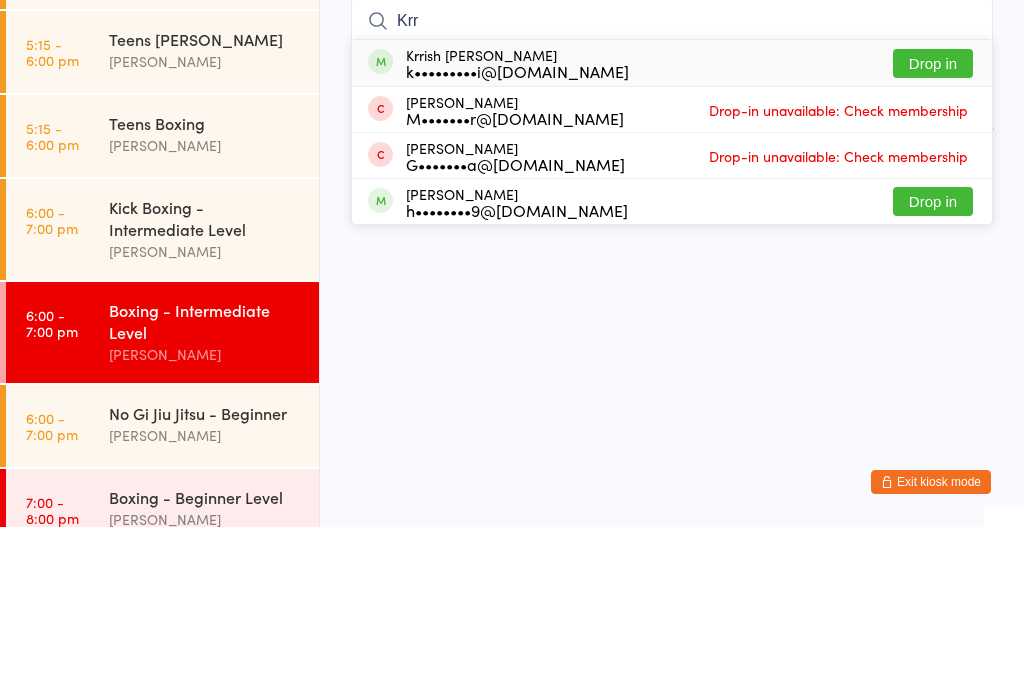 type on "Krr" 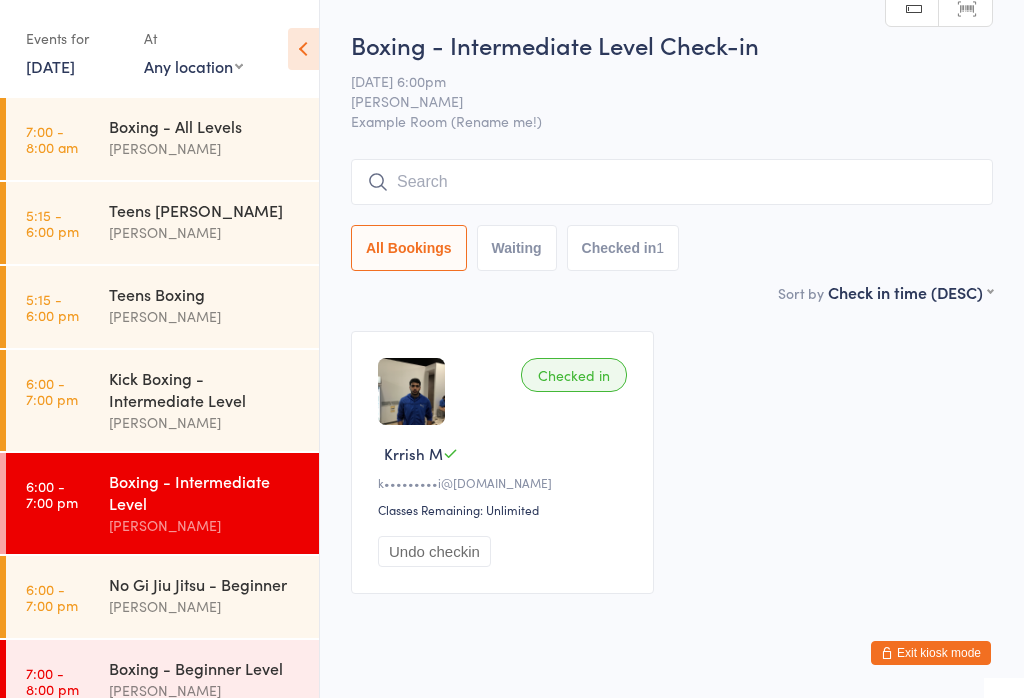 click on "6:00 - 7:00 pm" at bounding box center (52, 391) 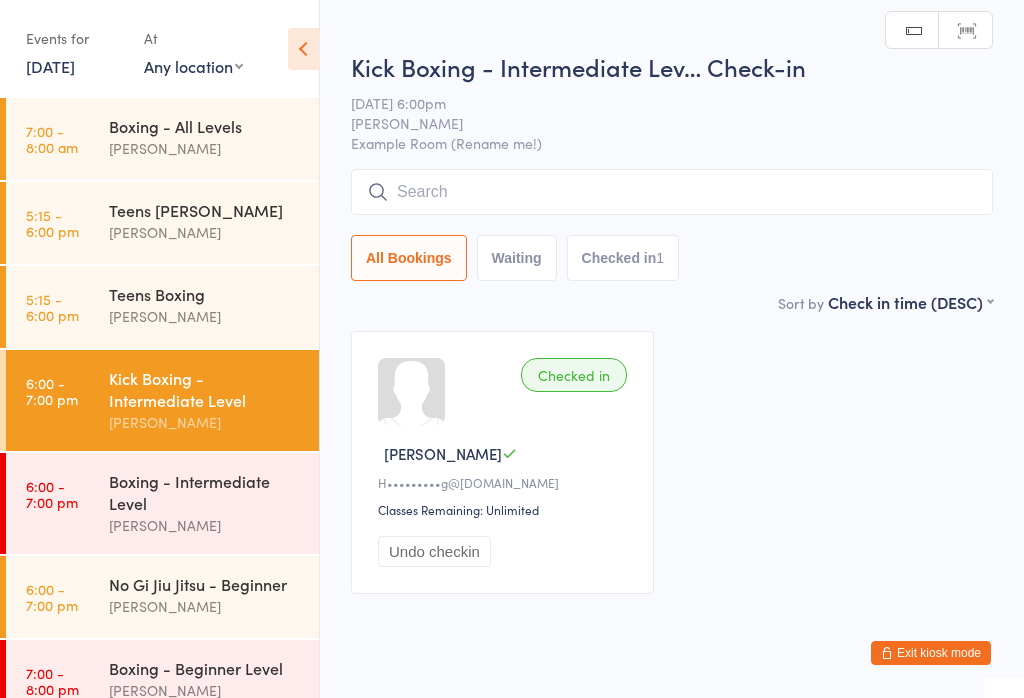 click at bounding box center [672, 192] 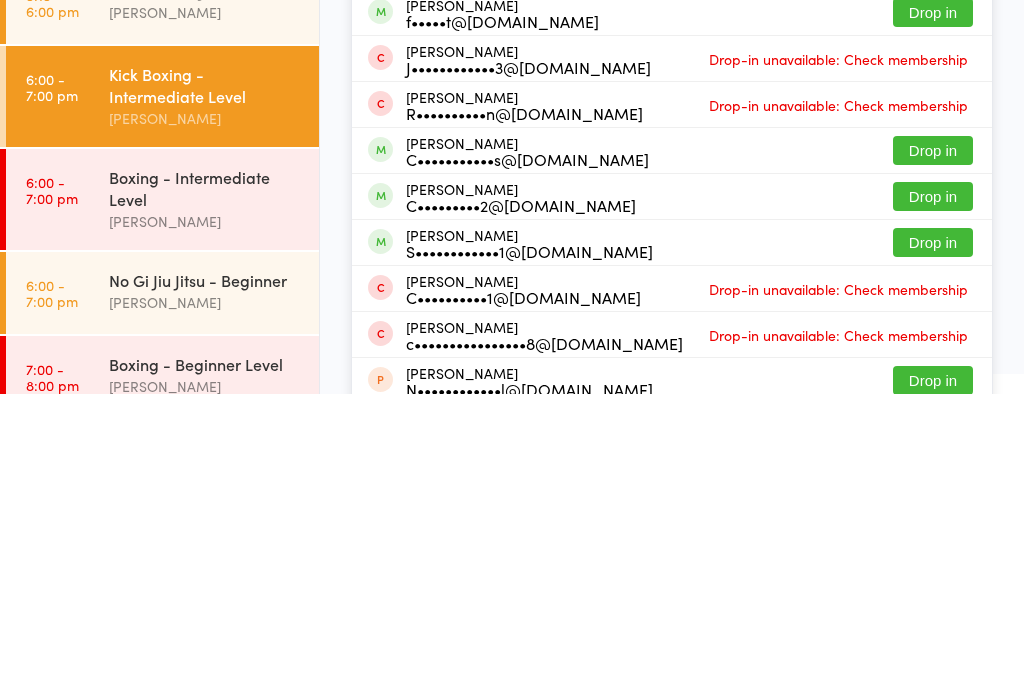 type on "Cam" 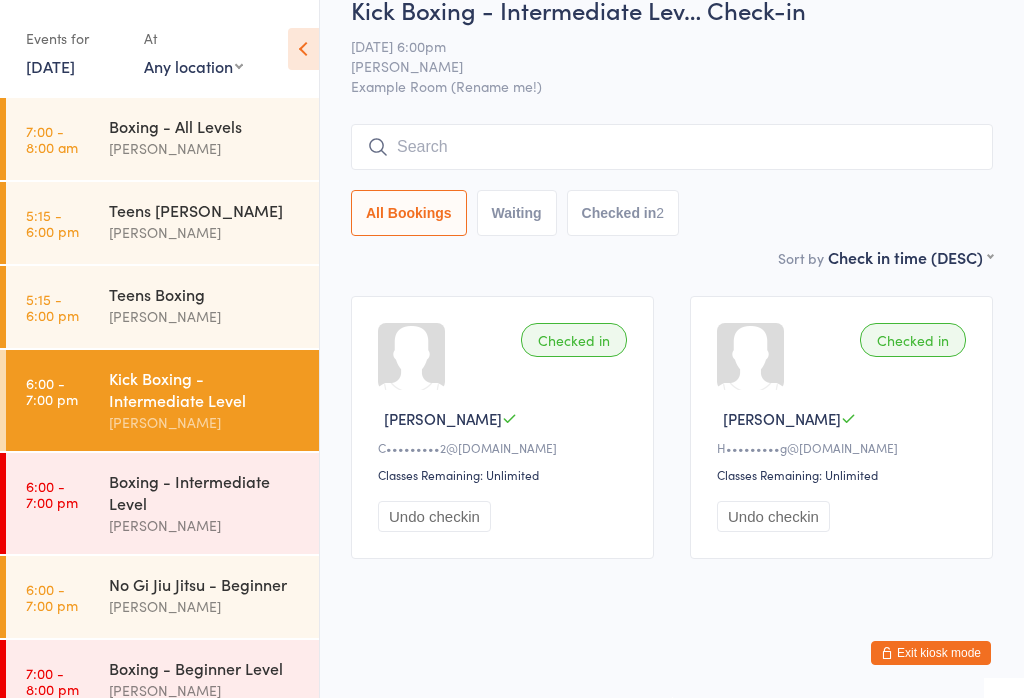 click on "Boxing - Intermediate Level" at bounding box center [205, 492] 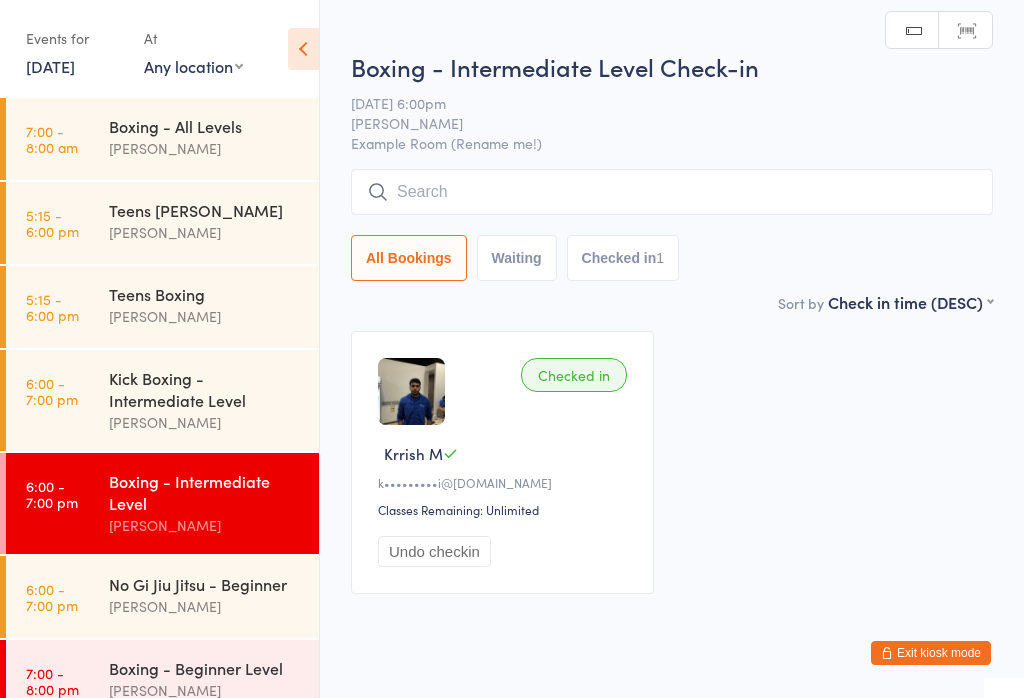 click at bounding box center [672, 192] 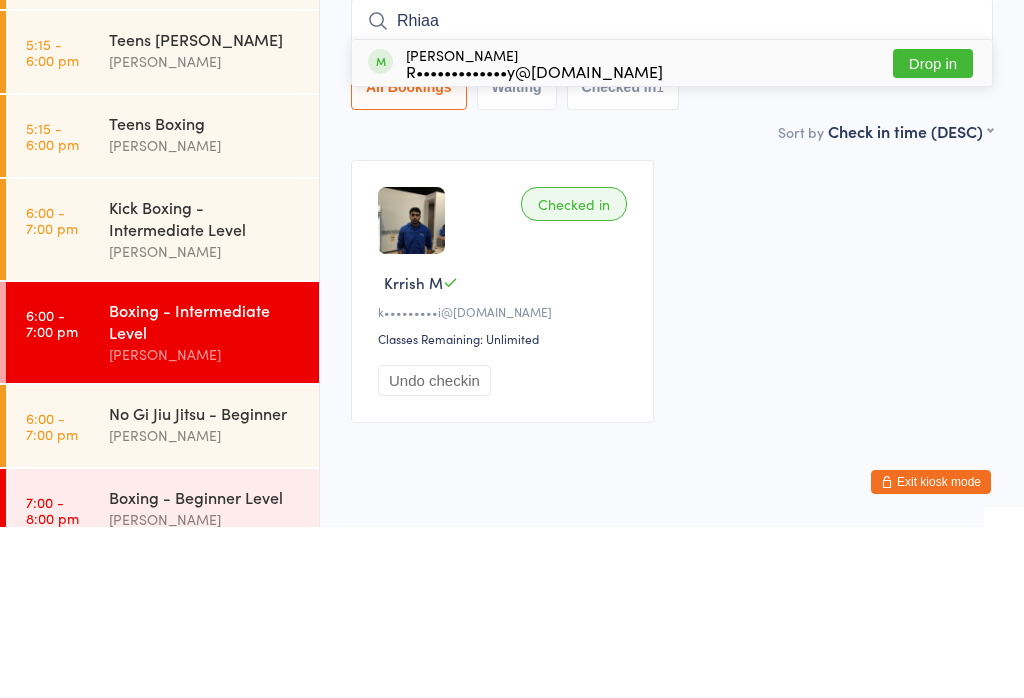 type on "Rhiaa" 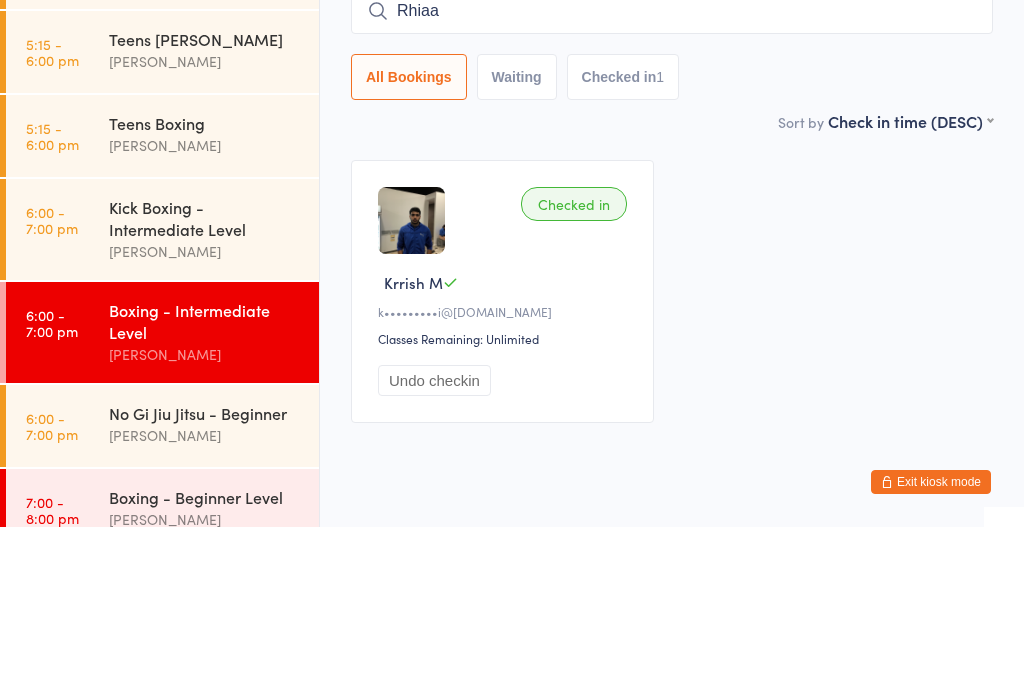 type 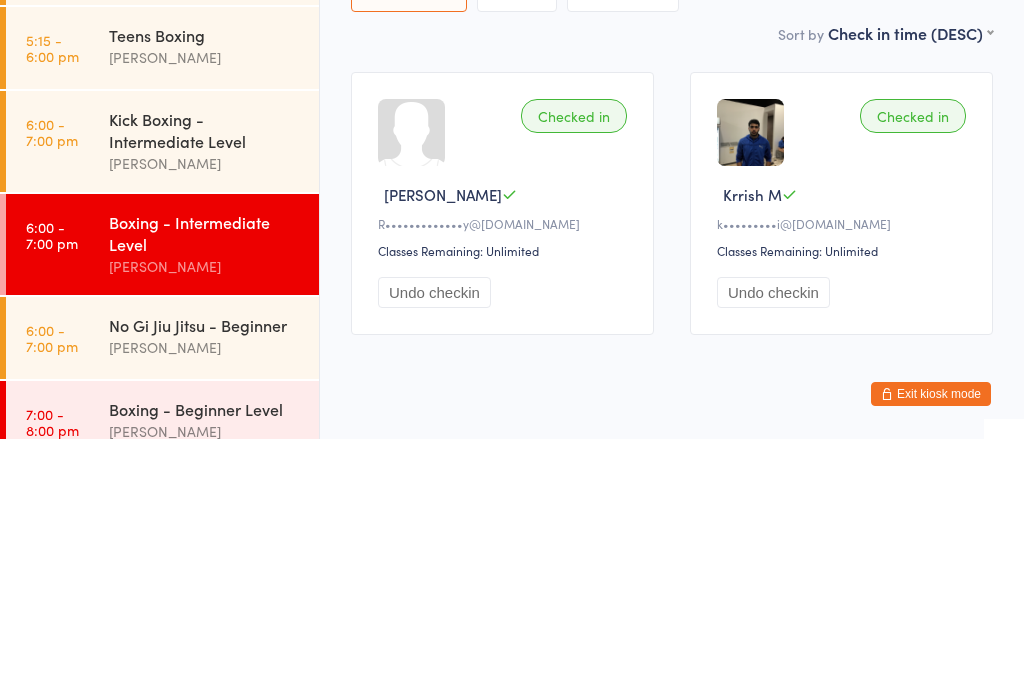 click on "6:00 - 7:00 pm" at bounding box center [52, 391] 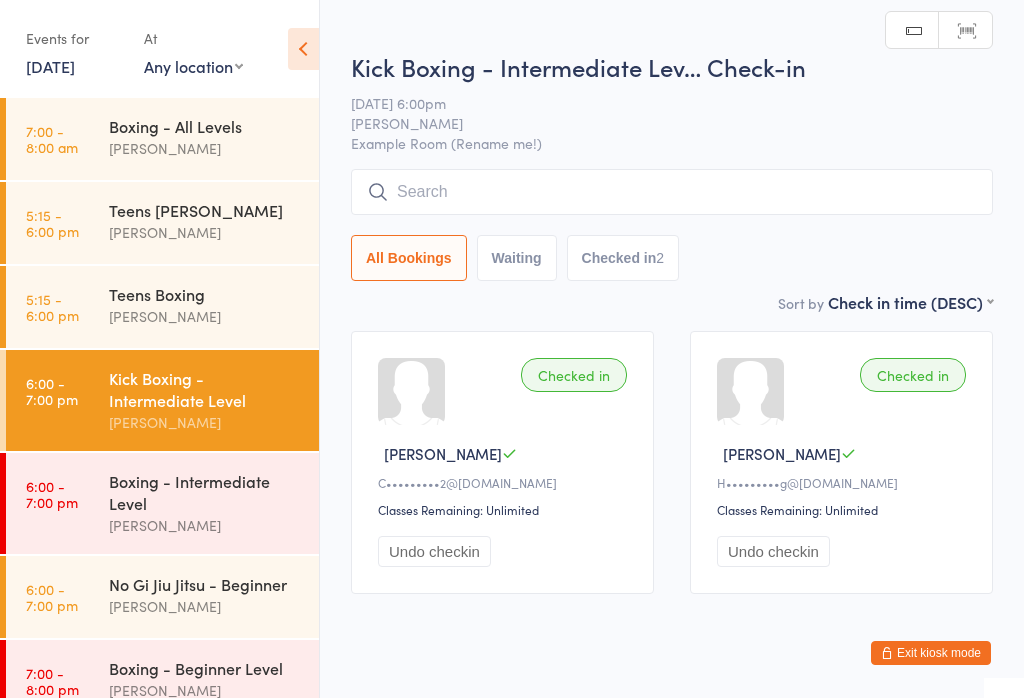 click at bounding box center [672, 192] 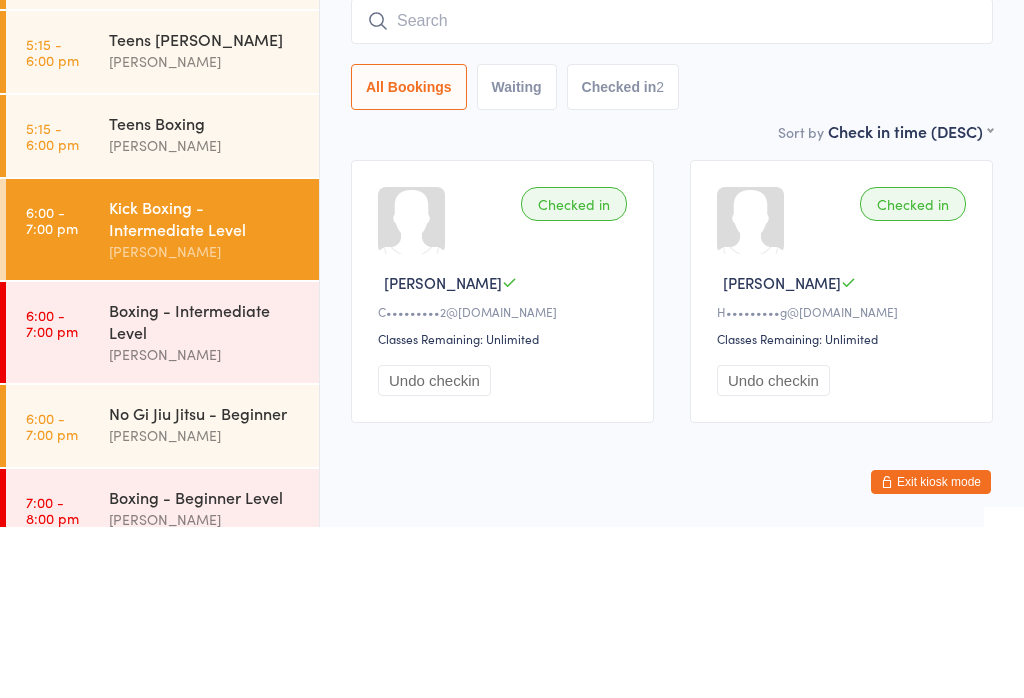 type on "S" 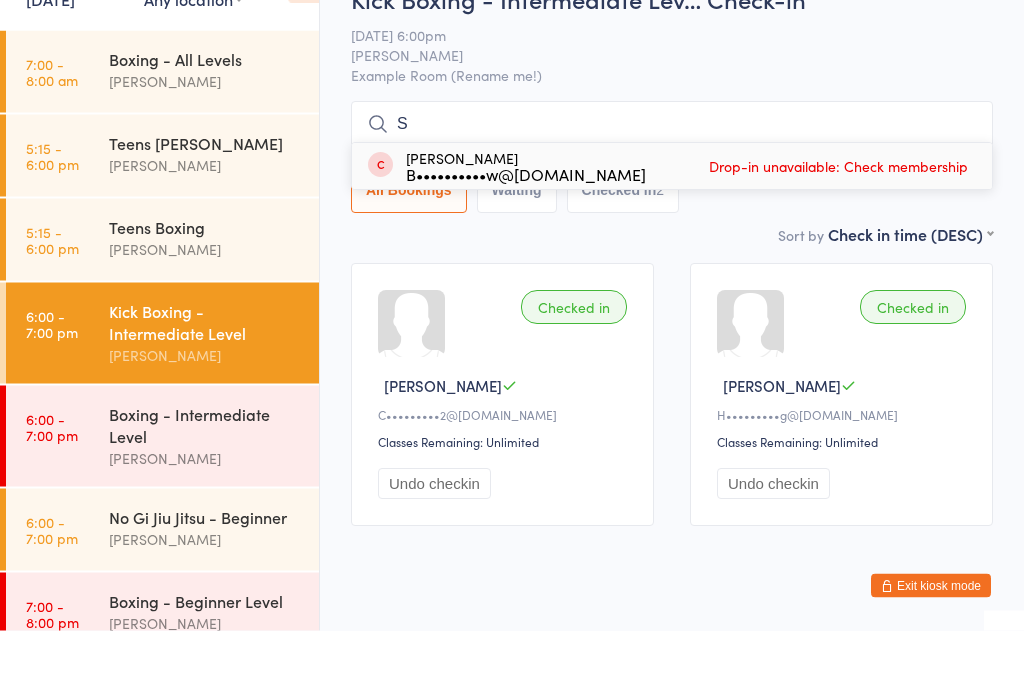 click on "7:00 - 8:00 am Boxing - All Levels [PERSON_NAME]" at bounding box center (162, 139) 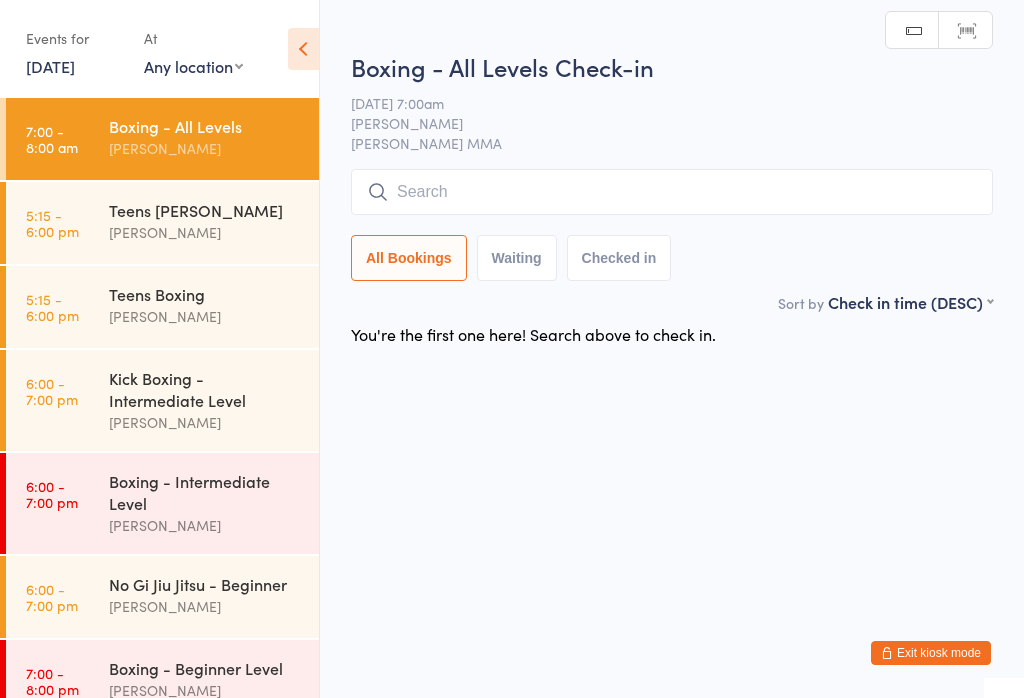 scroll, scrollTop: 0, scrollLeft: 0, axis: both 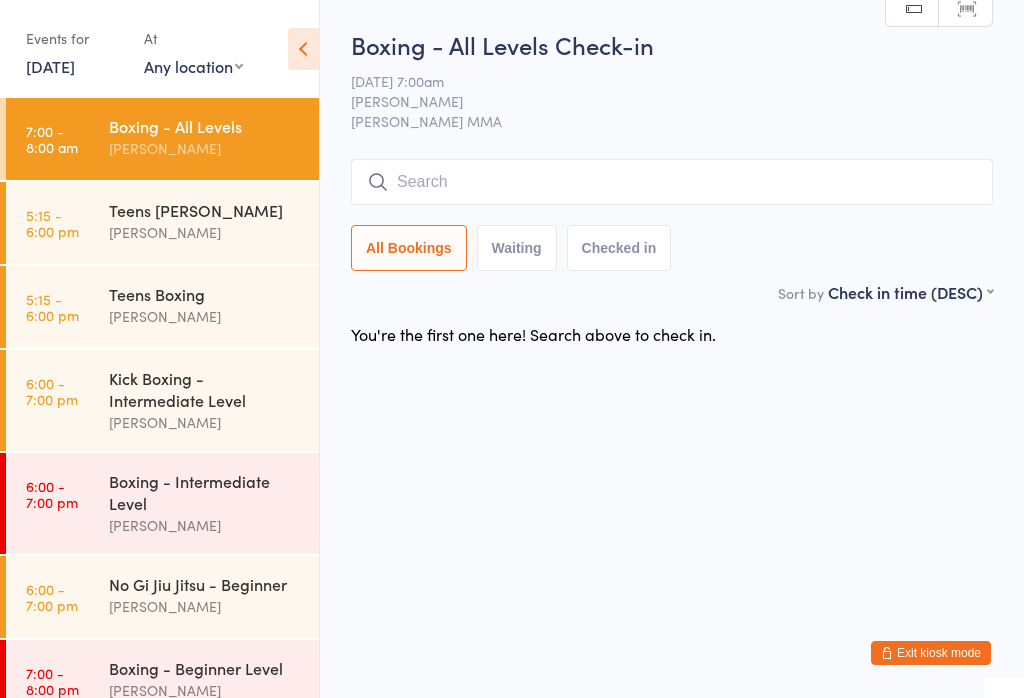 click on "6:00 - 7:00 pm" at bounding box center [52, 494] 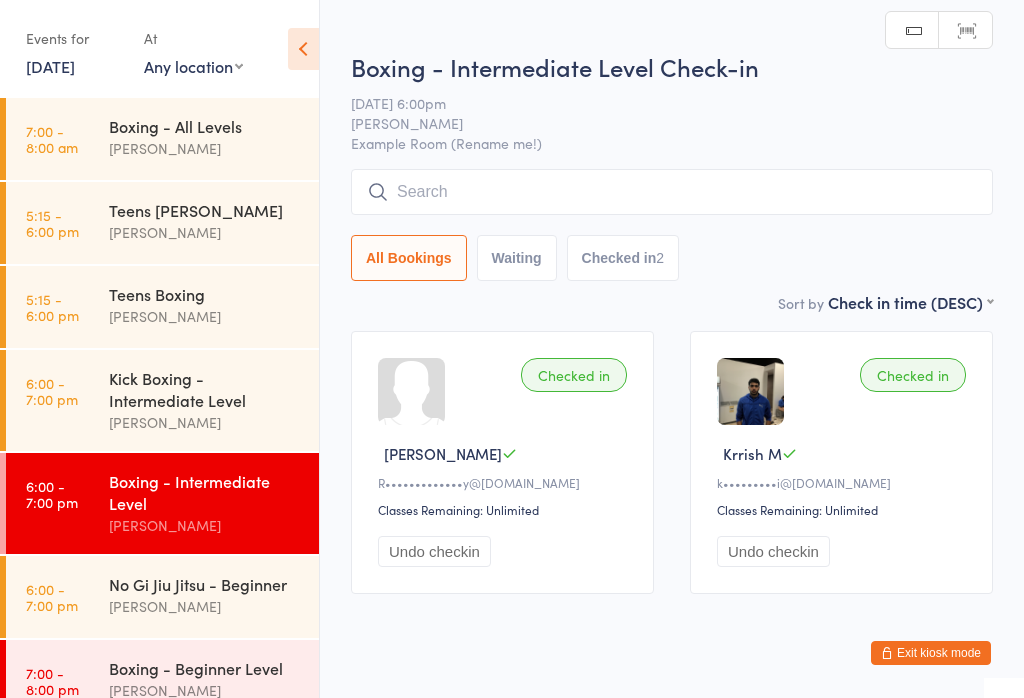 click at bounding box center (672, 192) 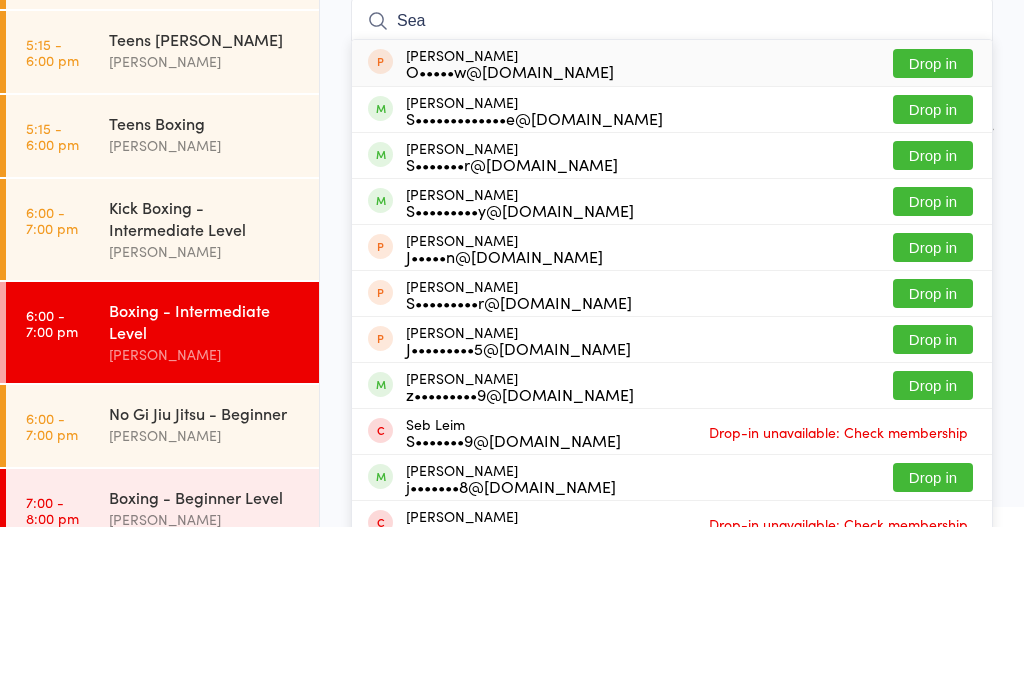 type on "Sea" 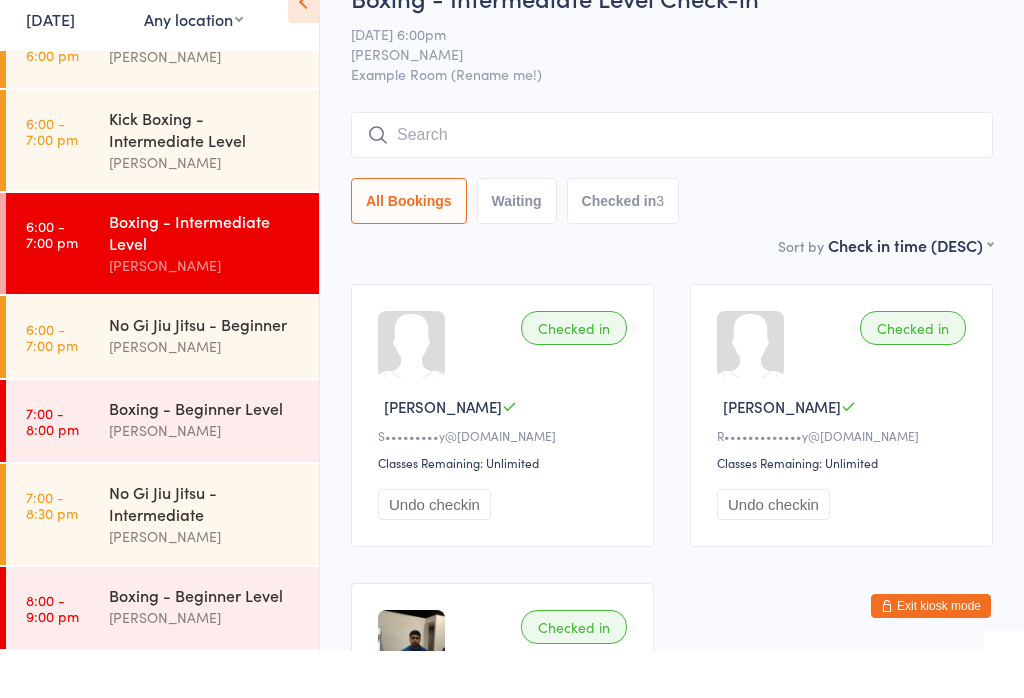 scroll, scrollTop: 194, scrollLeft: 0, axis: vertical 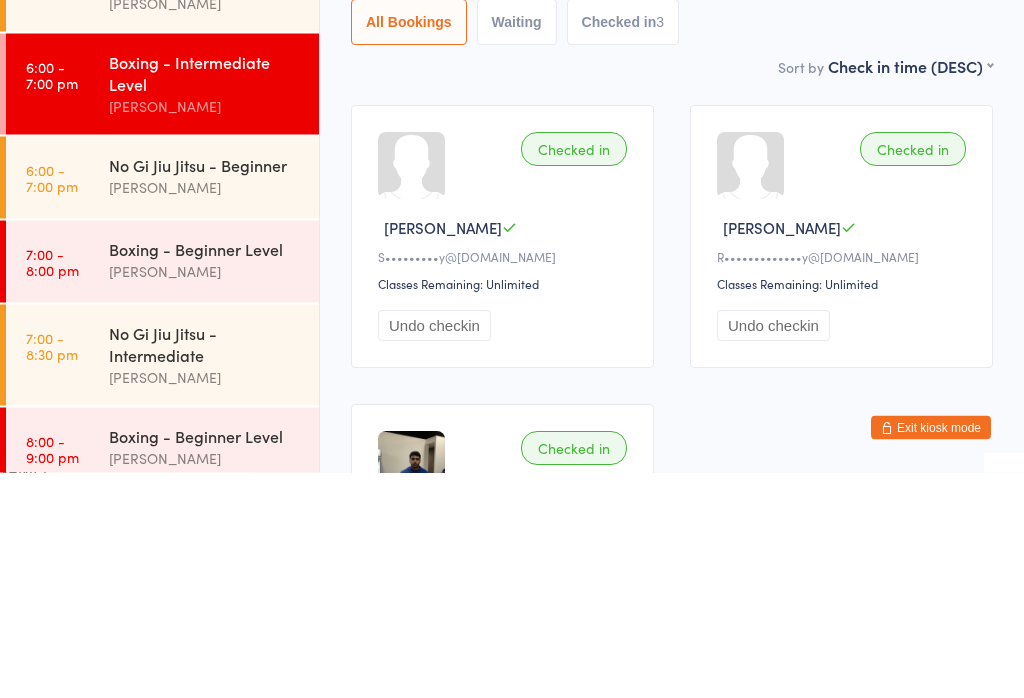 click on "6:00 - 7:00 pm No Gi Jiu Jitsu - Beginner [PERSON_NAME]" at bounding box center (162, 403) 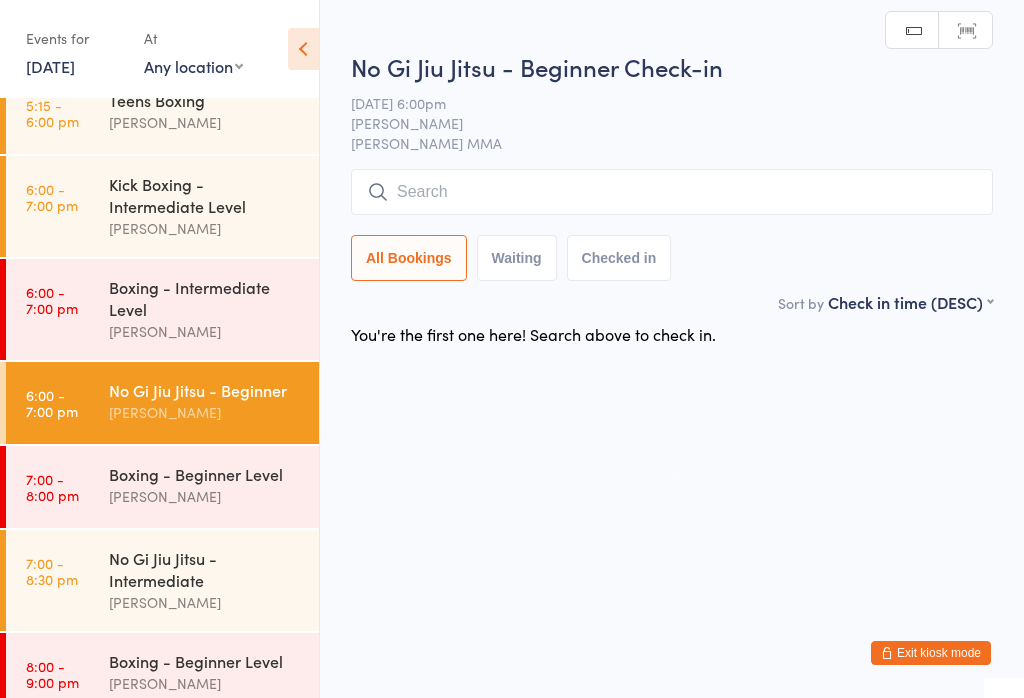 click at bounding box center [672, 192] 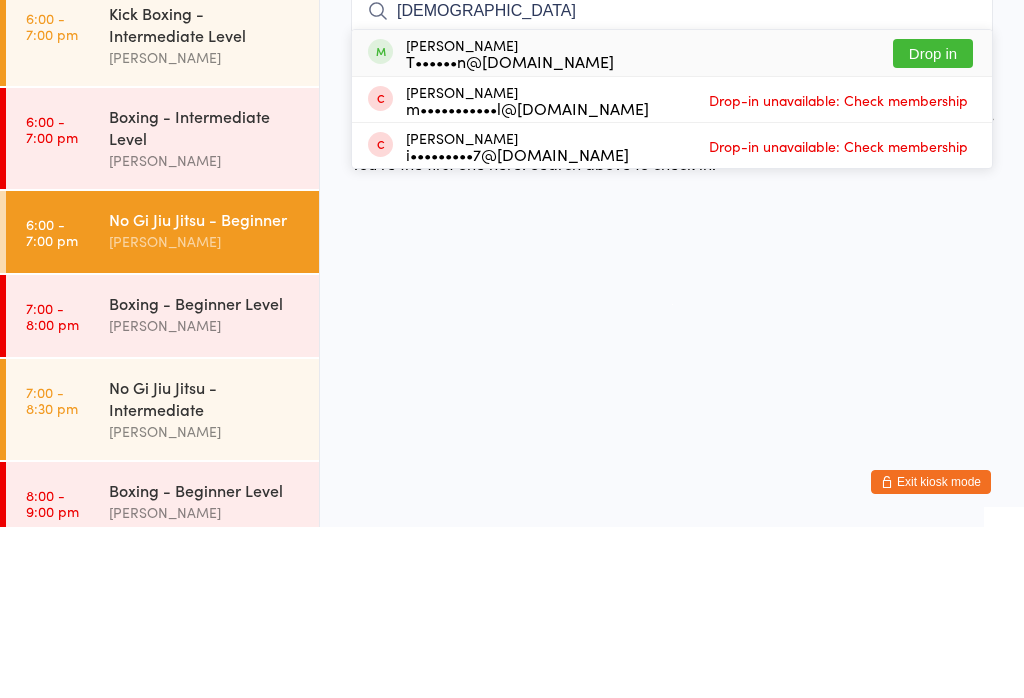 type on "[DEMOGRAPHIC_DATA]" 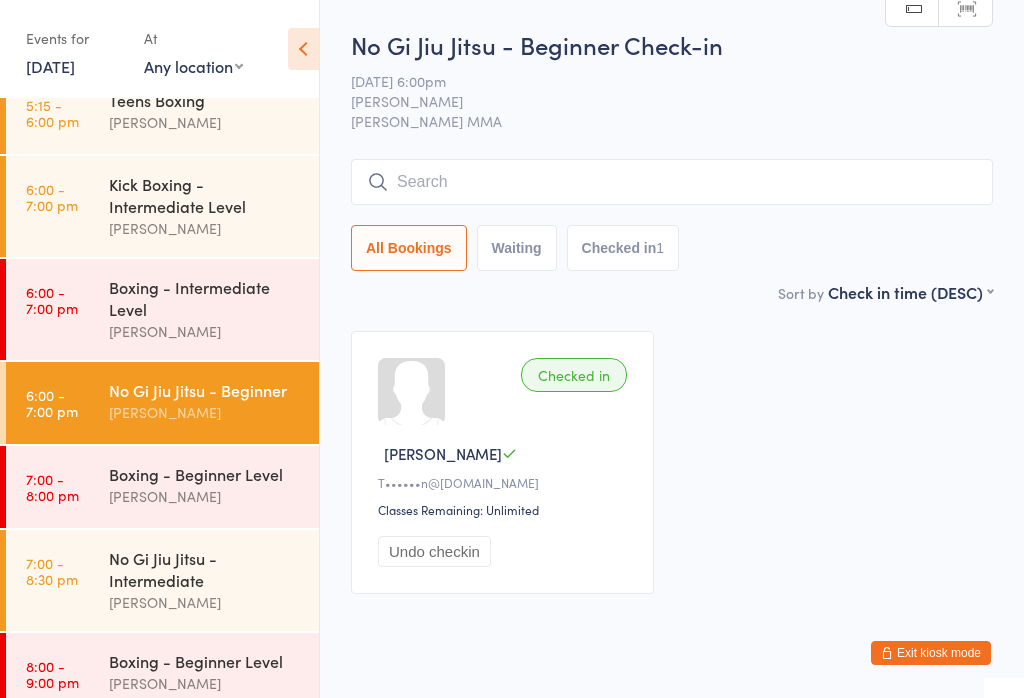 click on "[PERSON_NAME]" at bounding box center [205, 228] 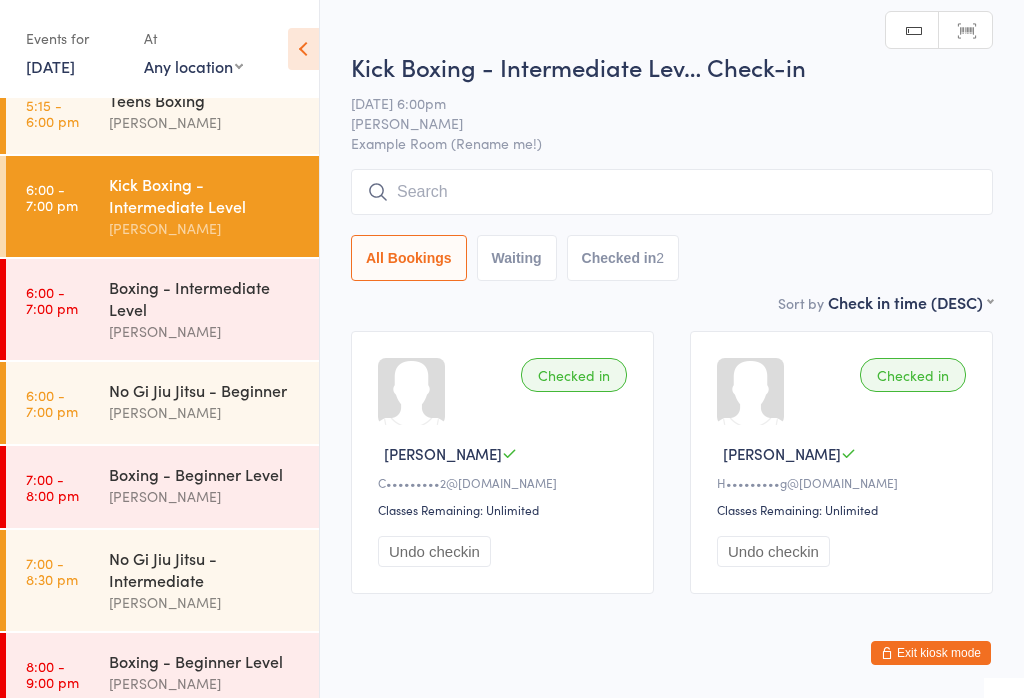 click at bounding box center [672, 192] 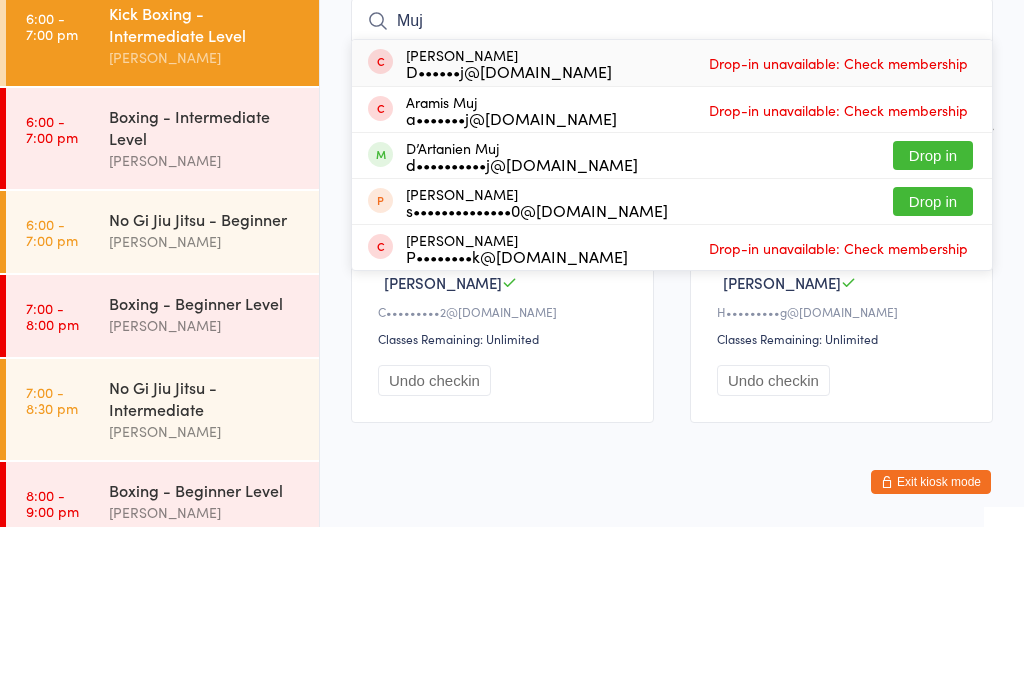 type on "Muj" 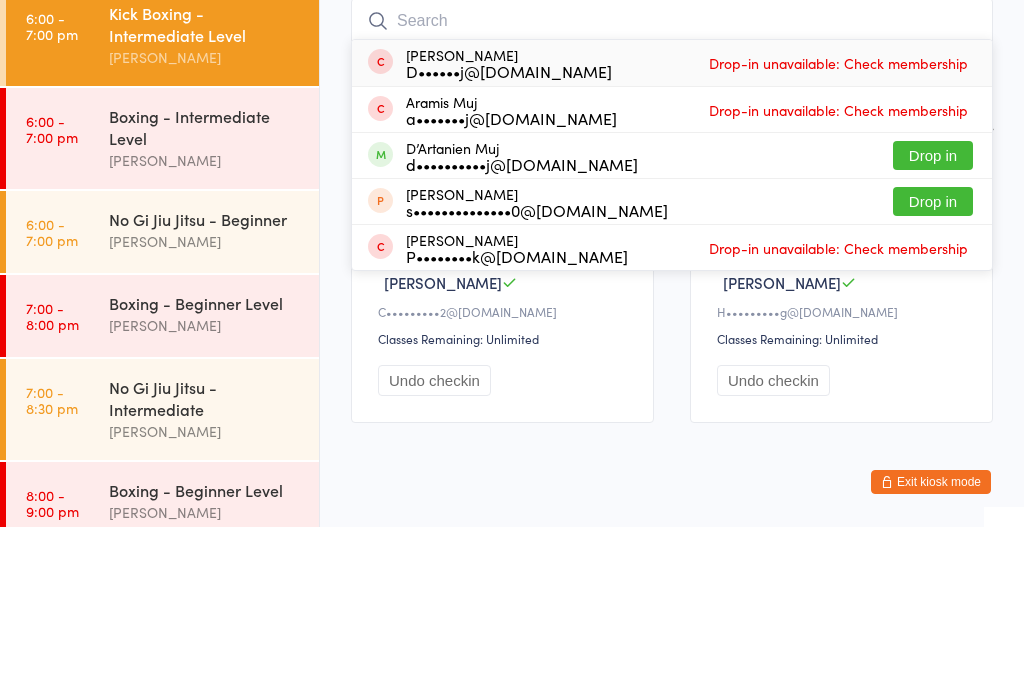 scroll, scrollTop: 47, scrollLeft: 0, axis: vertical 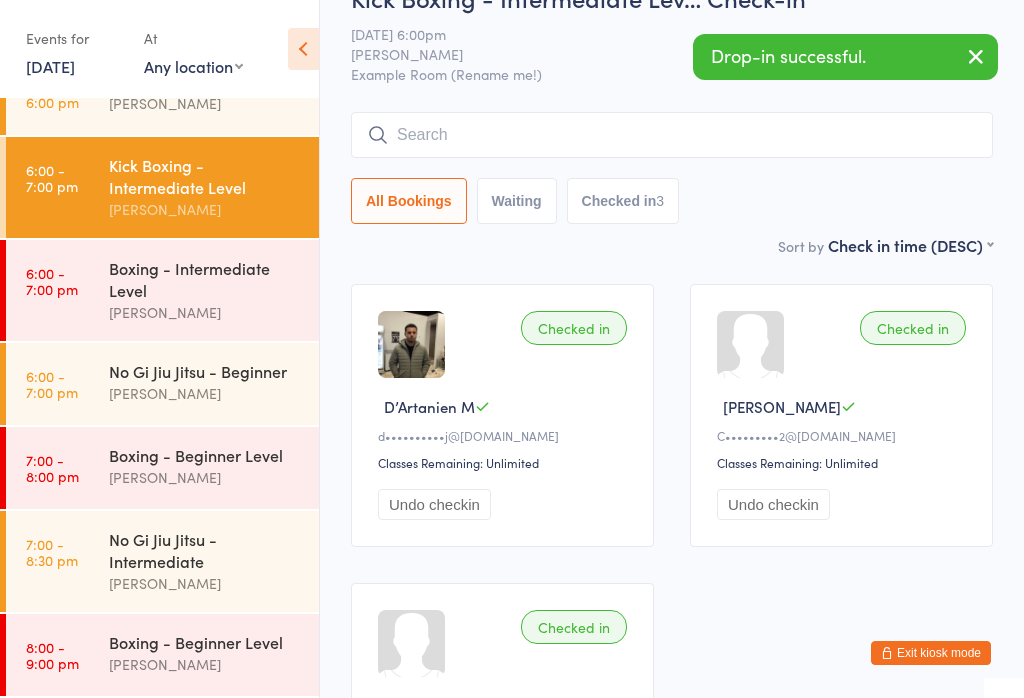 click on "[PERSON_NAME]" at bounding box center (205, 583) 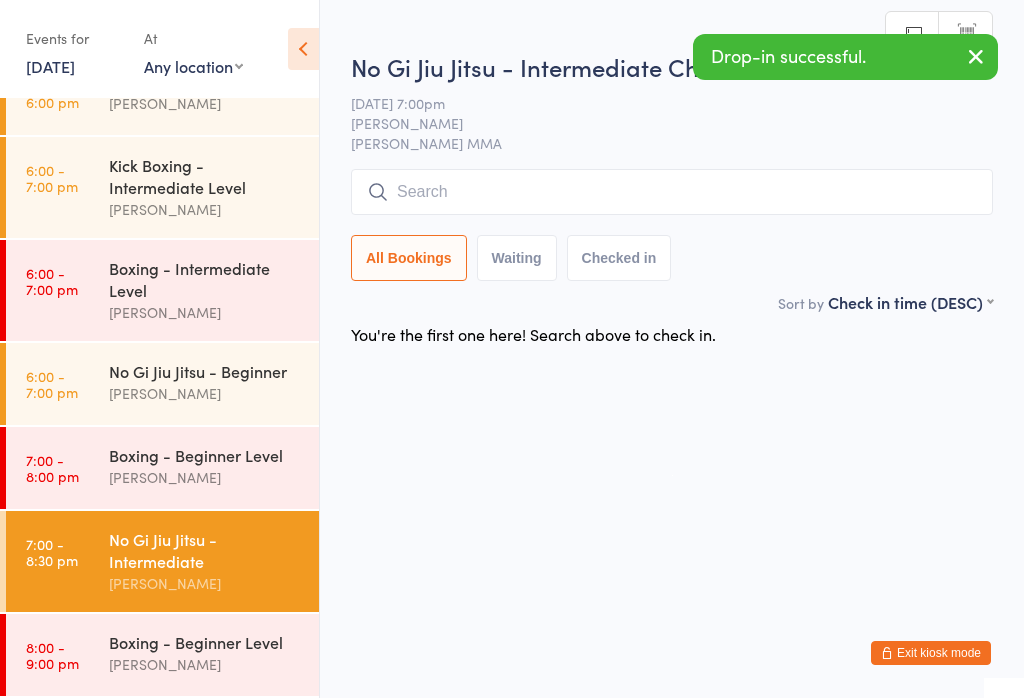 click at bounding box center [672, 192] 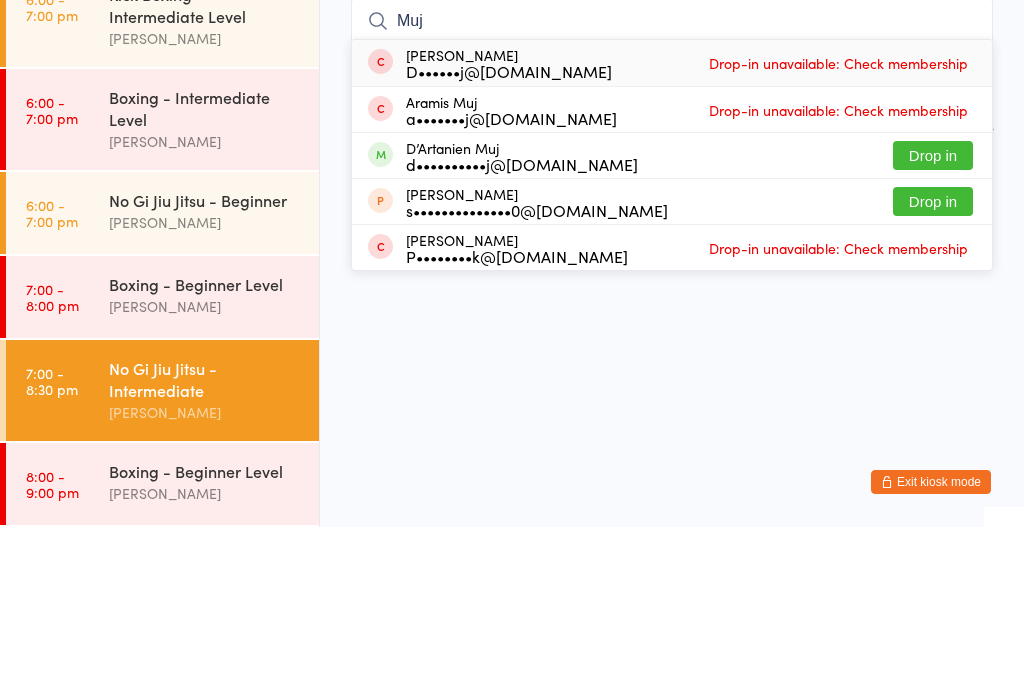 type on "Muj" 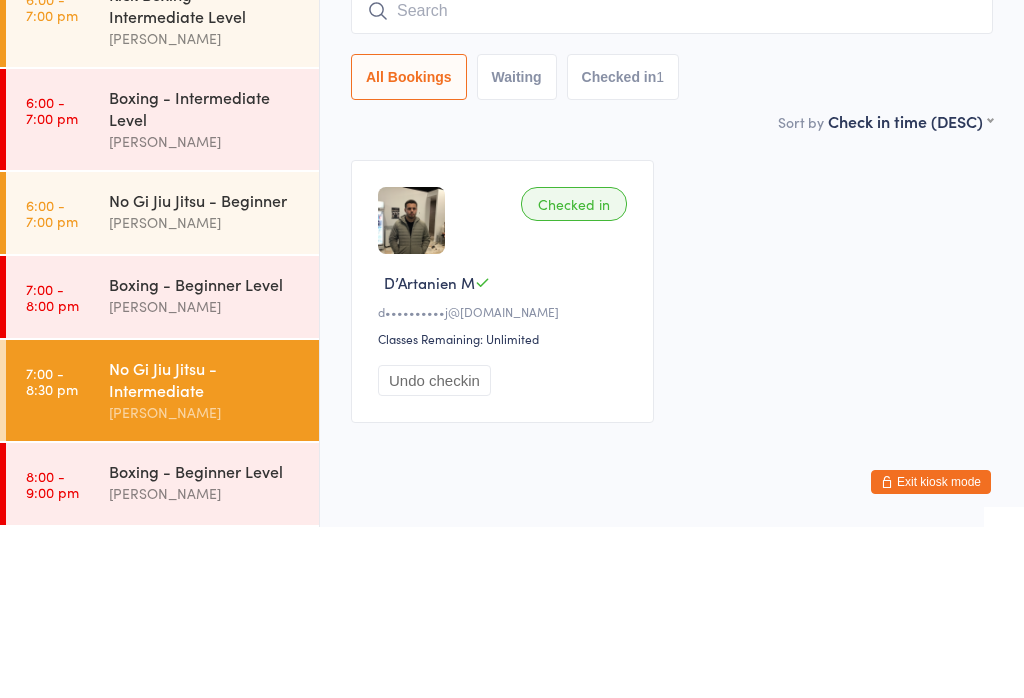 scroll, scrollTop: 167, scrollLeft: 0, axis: vertical 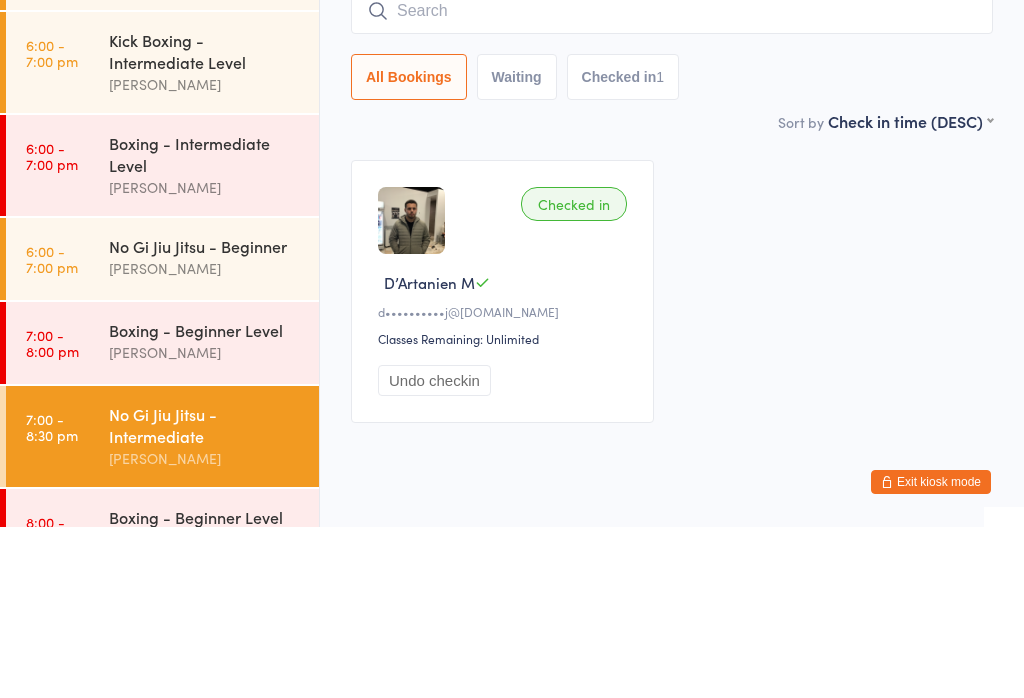 click on "6:00 - 7:00 pm Boxing - Intermediate Level [PERSON_NAME]" at bounding box center [162, 336] 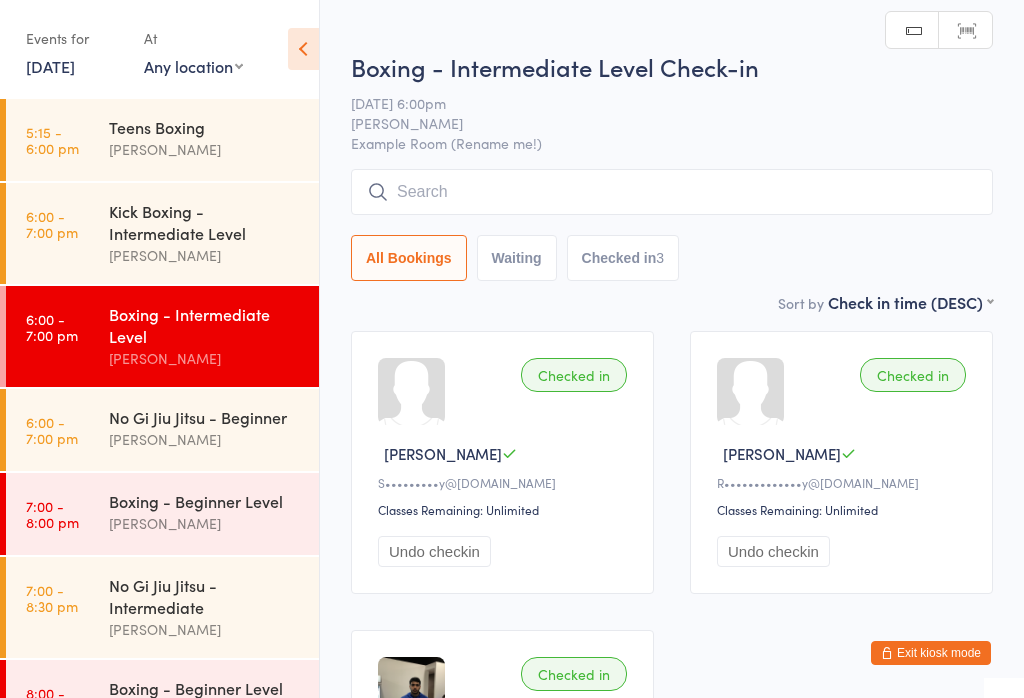 click at bounding box center (672, 192) 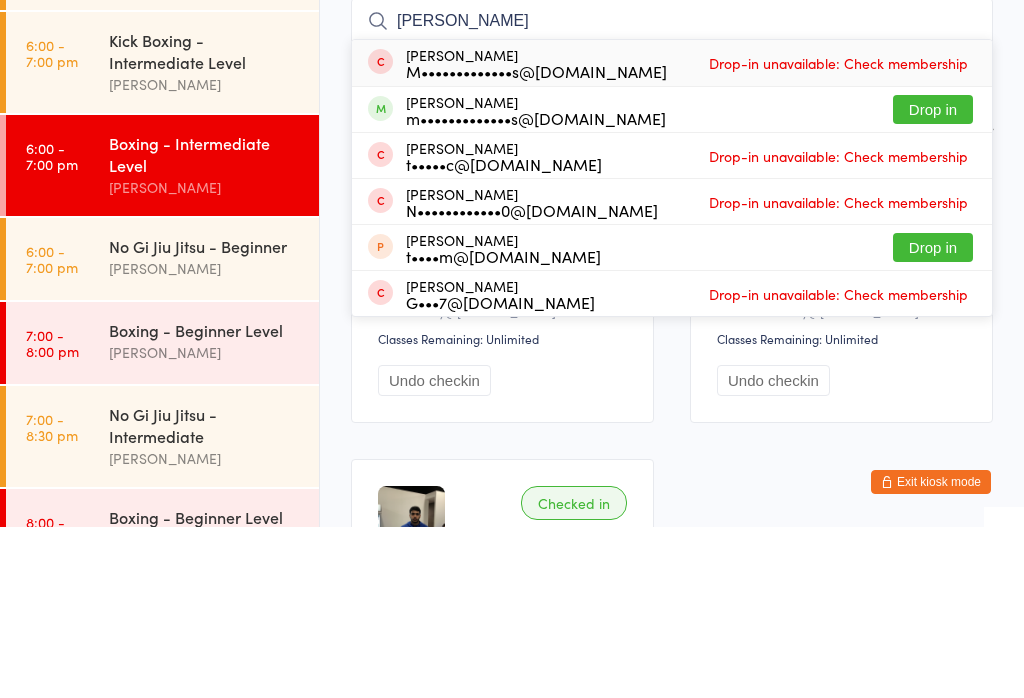 type on "[PERSON_NAME]" 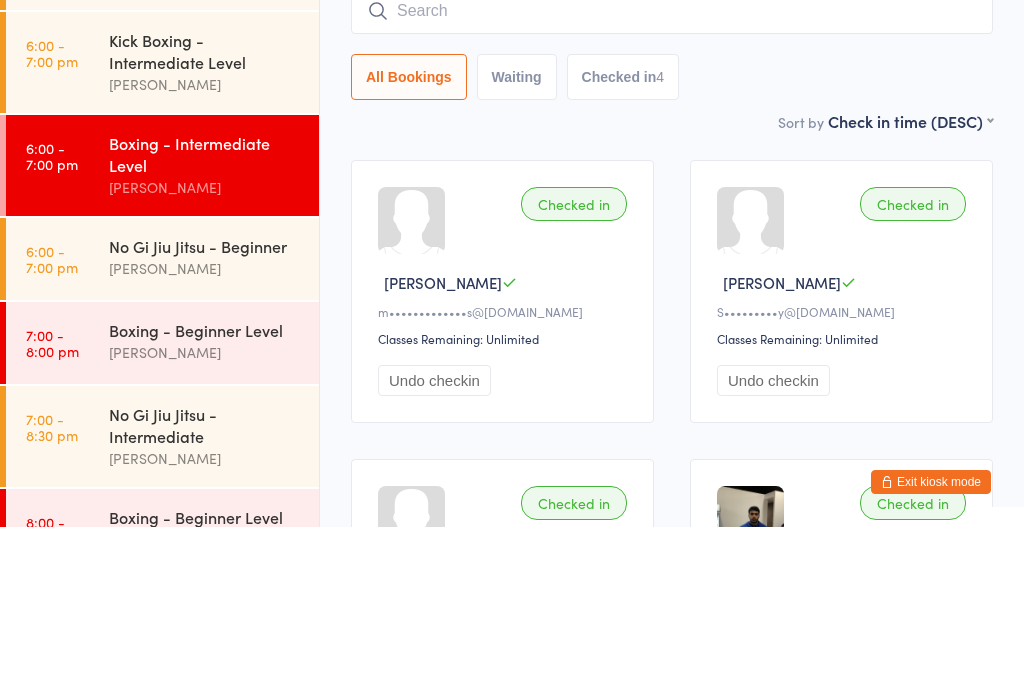 click on "Kick Boxing - Intermediate Level" at bounding box center (205, 222) 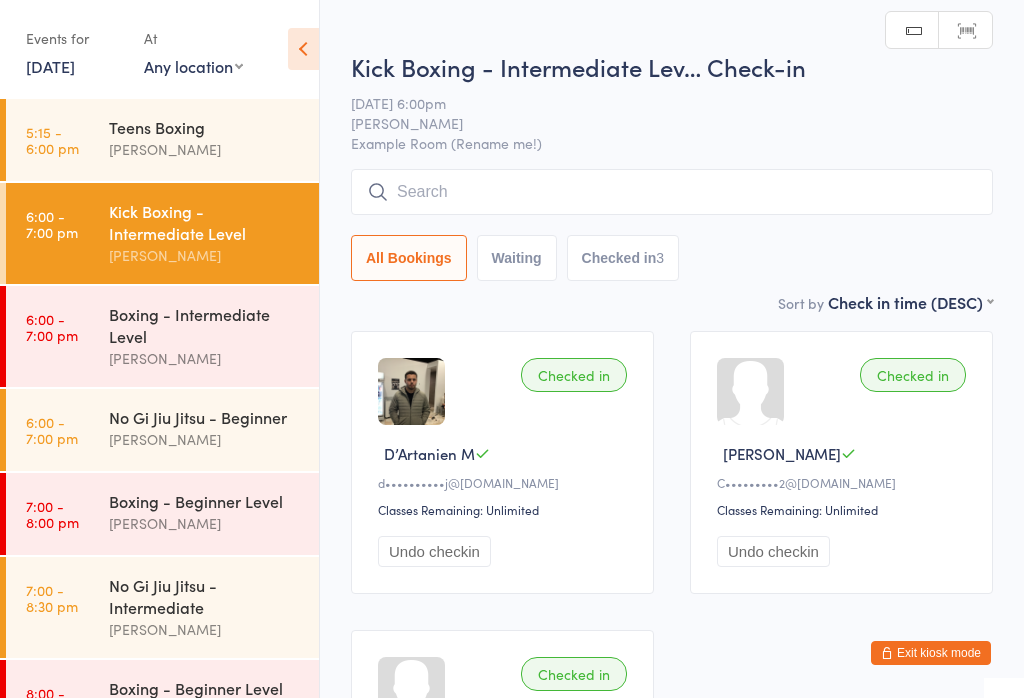 click at bounding box center (672, 192) 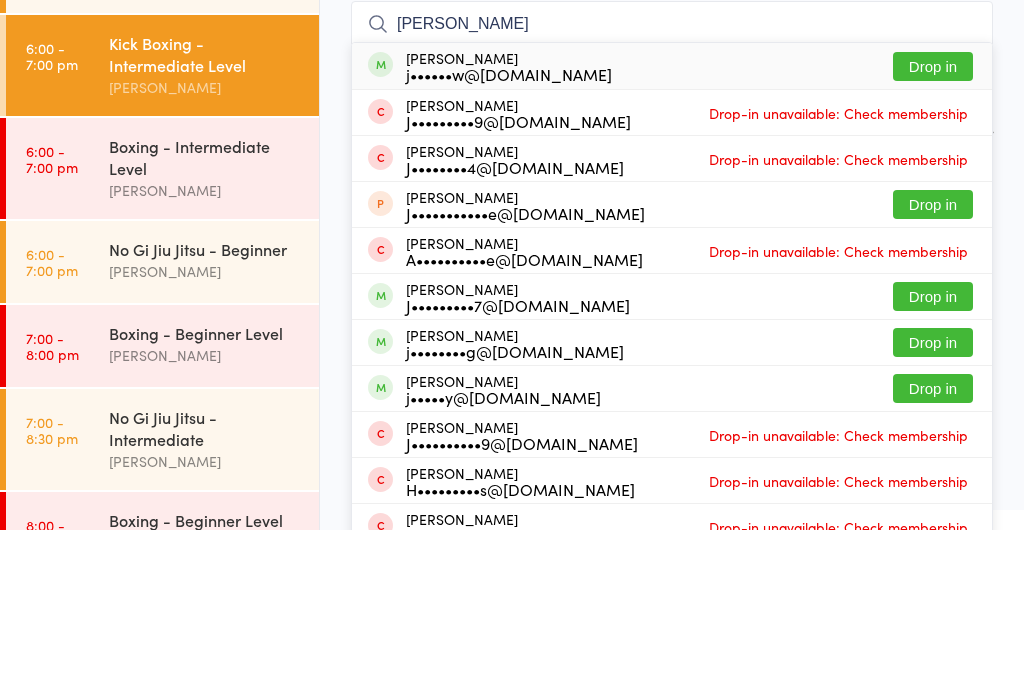 type on "[PERSON_NAME]" 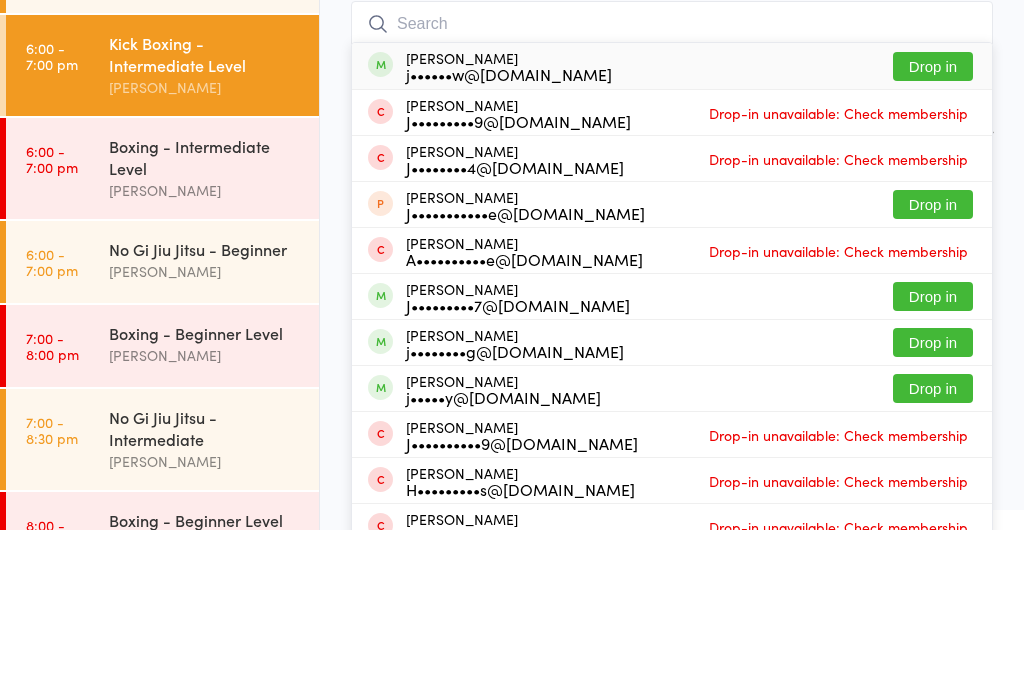 scroll, scrollTop: 168, scrollLeft: 0, axis: vertical 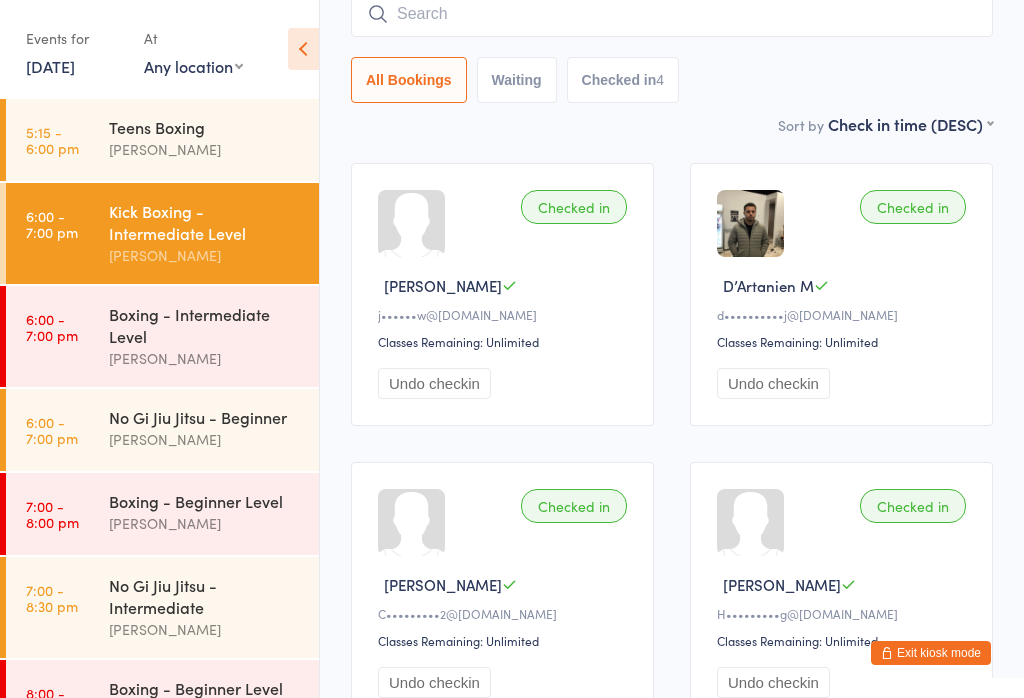 click on "[PERSON_NAME]" at bounding box center [205, 439] 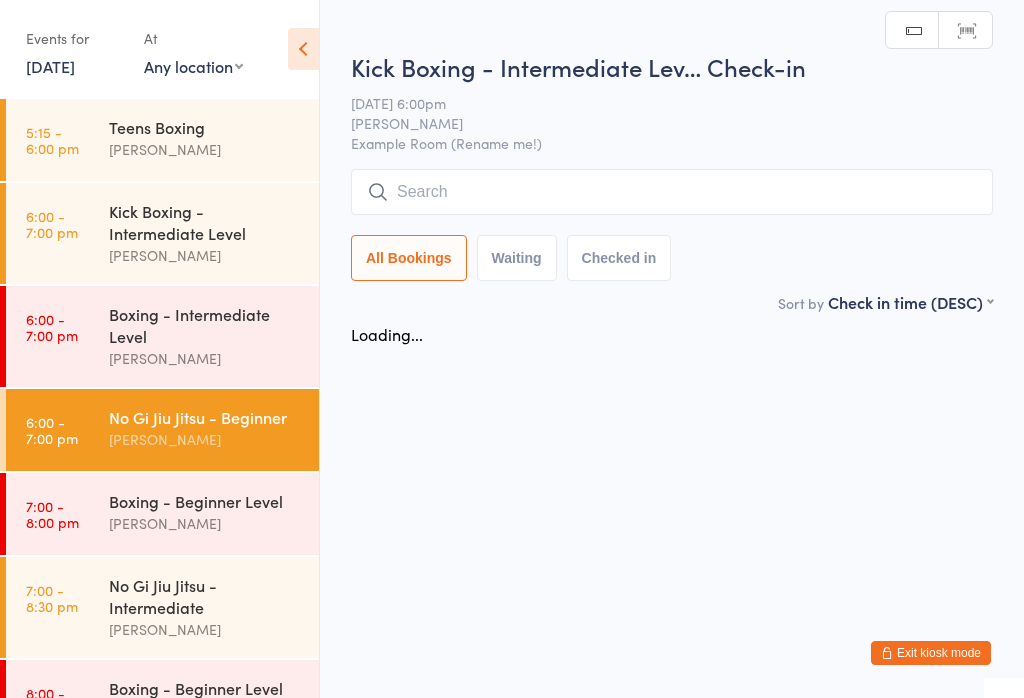 scroll, scrollTop: 0, scrollLeft: 0, axis: both 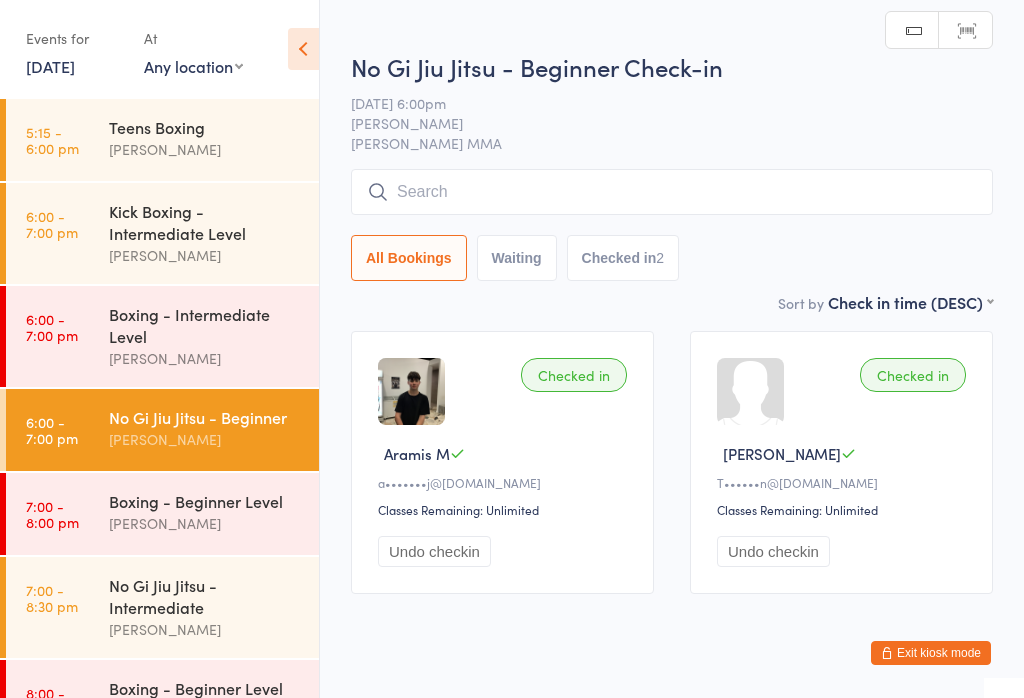 click at bounding box center [672, 192] 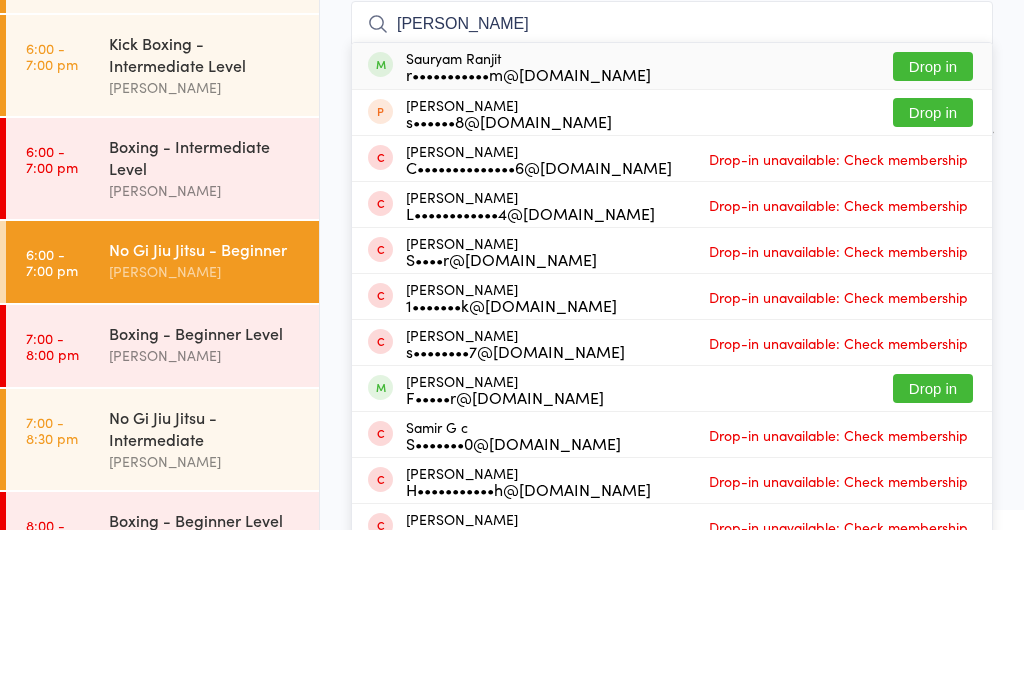 type on "[PERSON_NAME]" 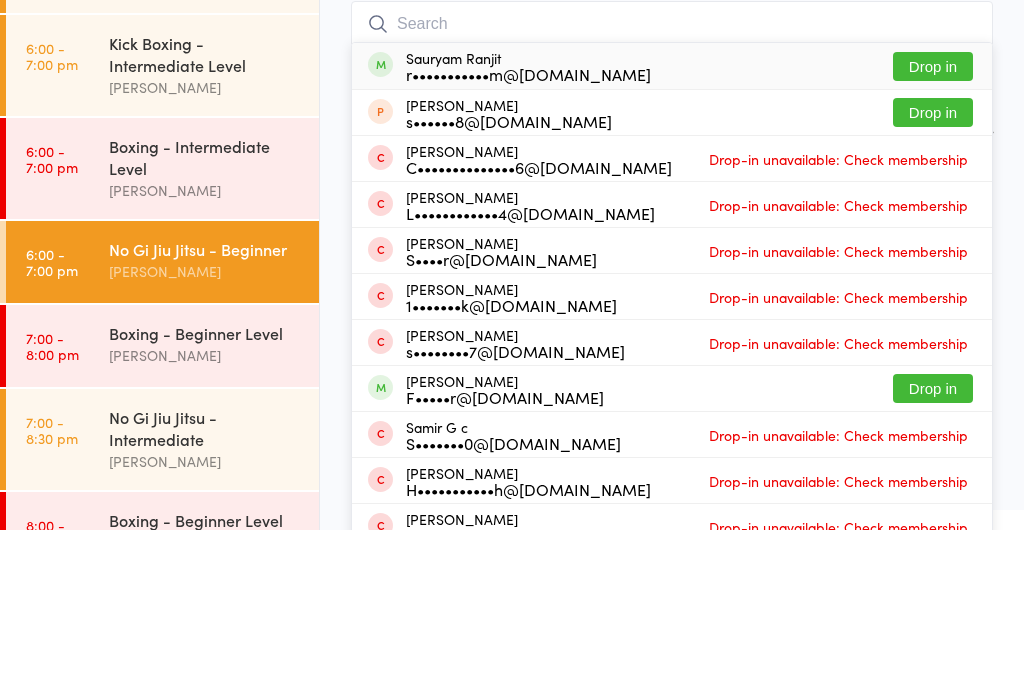 scroll, scrollTop: 47, scrollLeft: 0, axis: vertical 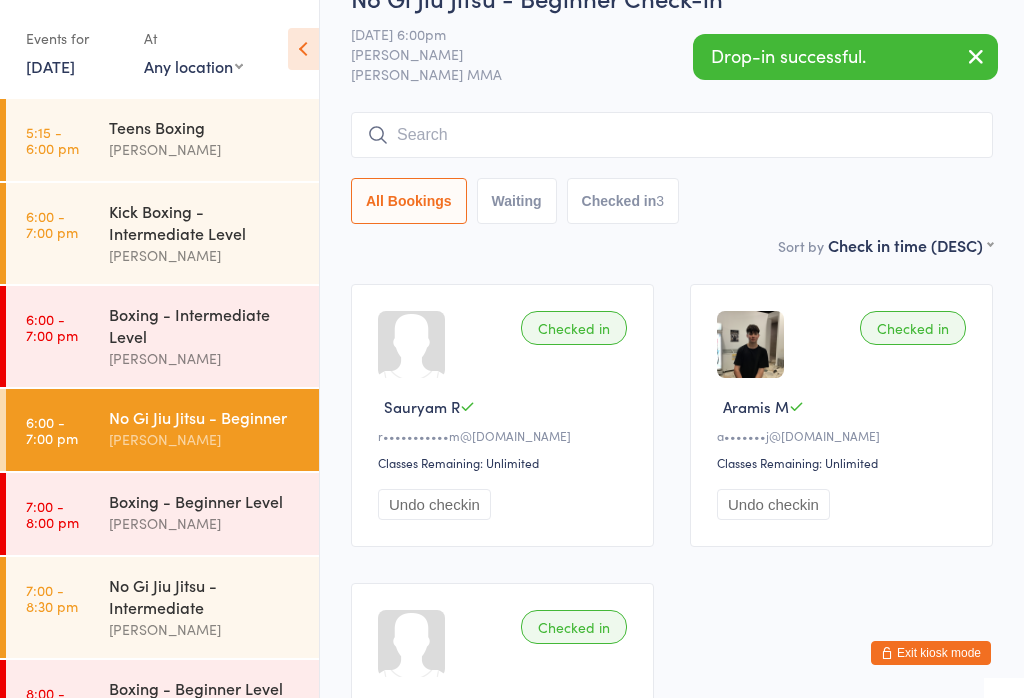 click on "Boxing - Beginner Level" at bounding box center (205, 501) 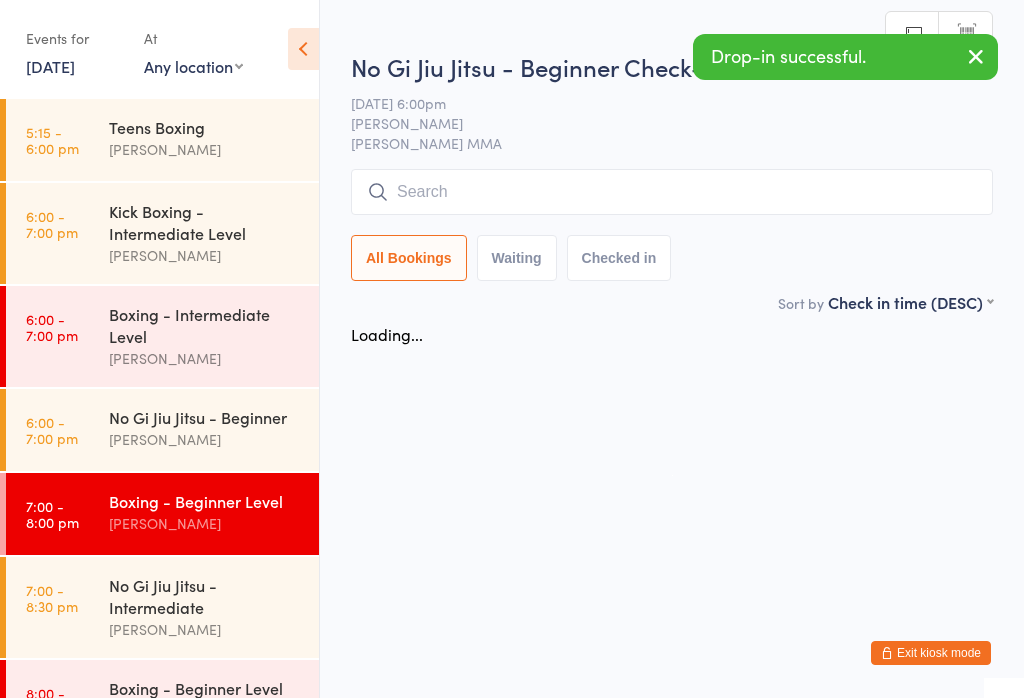 scroll, scrollTop: 0, scrollLeft: 0, axis: both 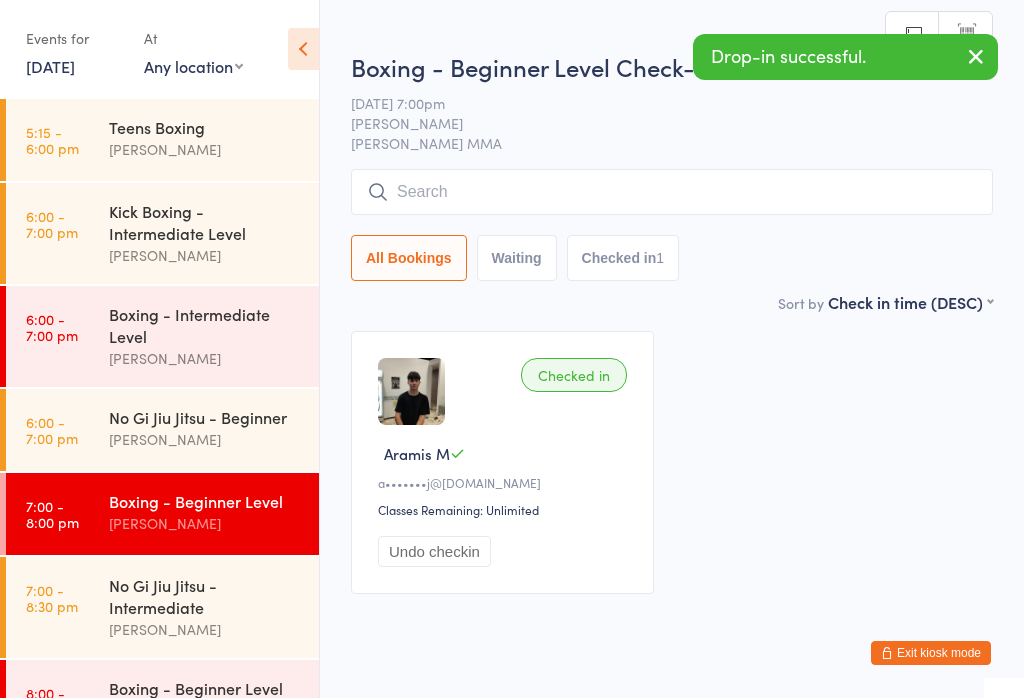 click at bounding box center [672, 192] 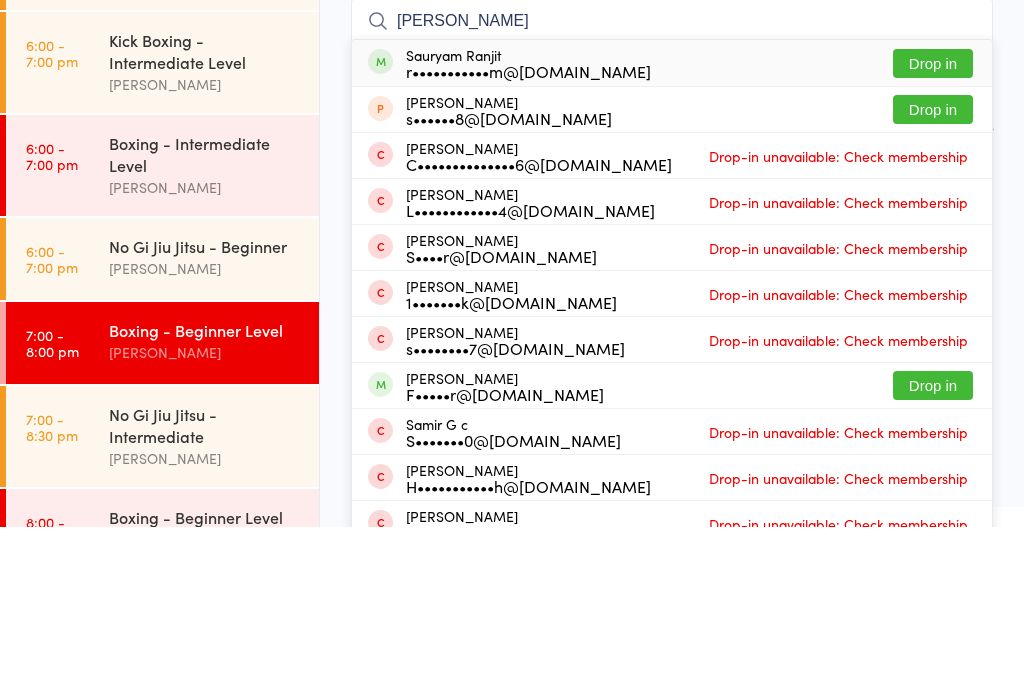 type on "[PERSON_NAME]" 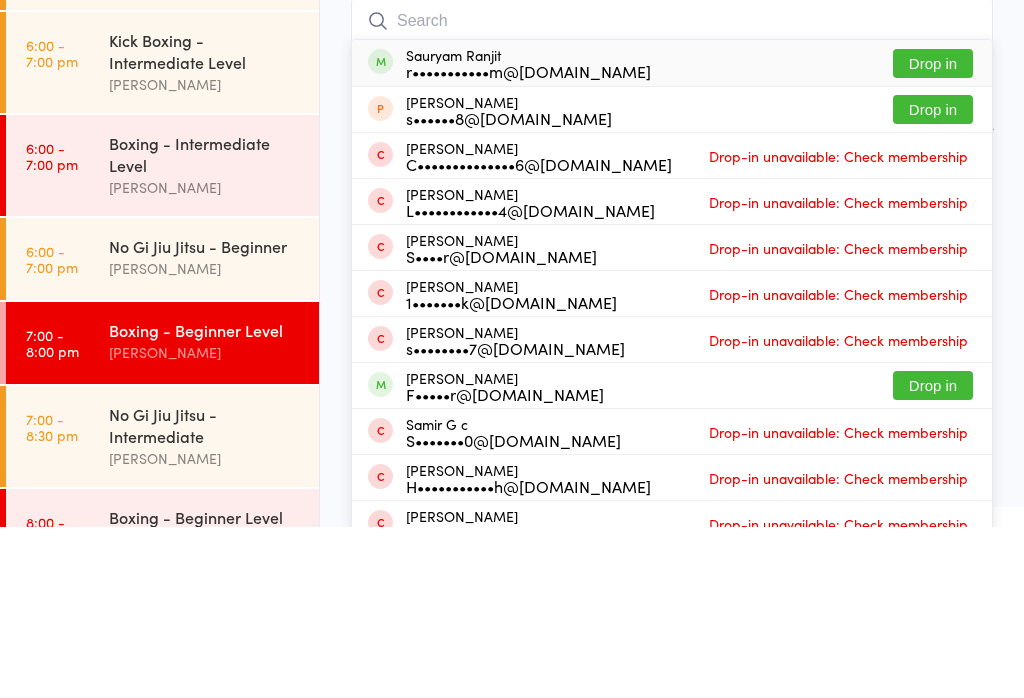 scroll, scrollTop: 47, scrollLeft: 0, axis: vertical 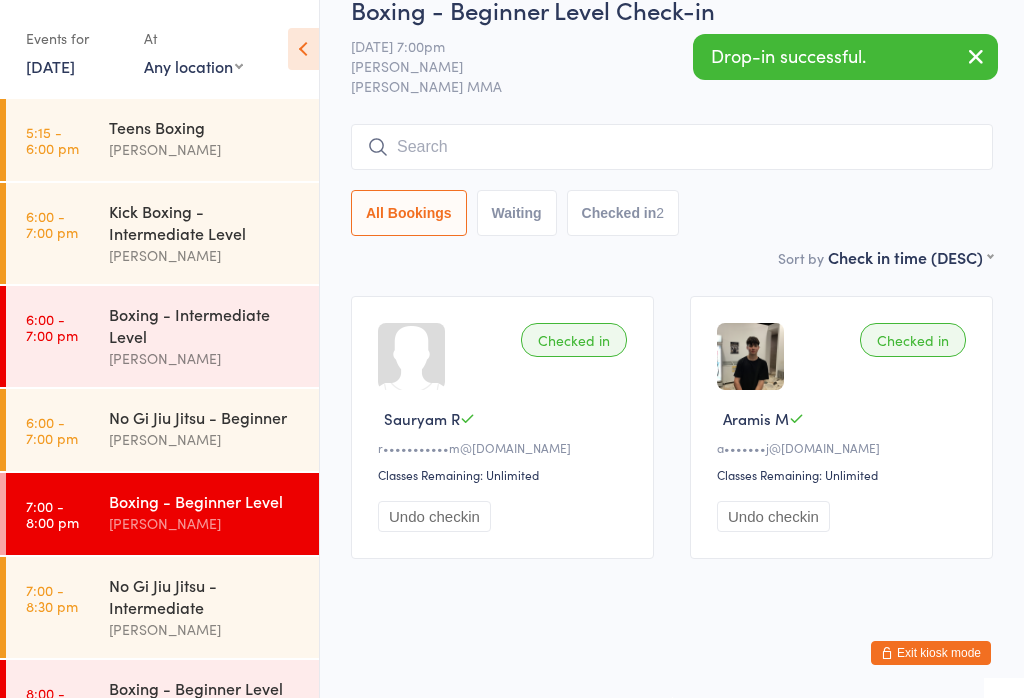 click on "No Gi Jiu Jitsu - Beginner" at bounding box center (205, 417) 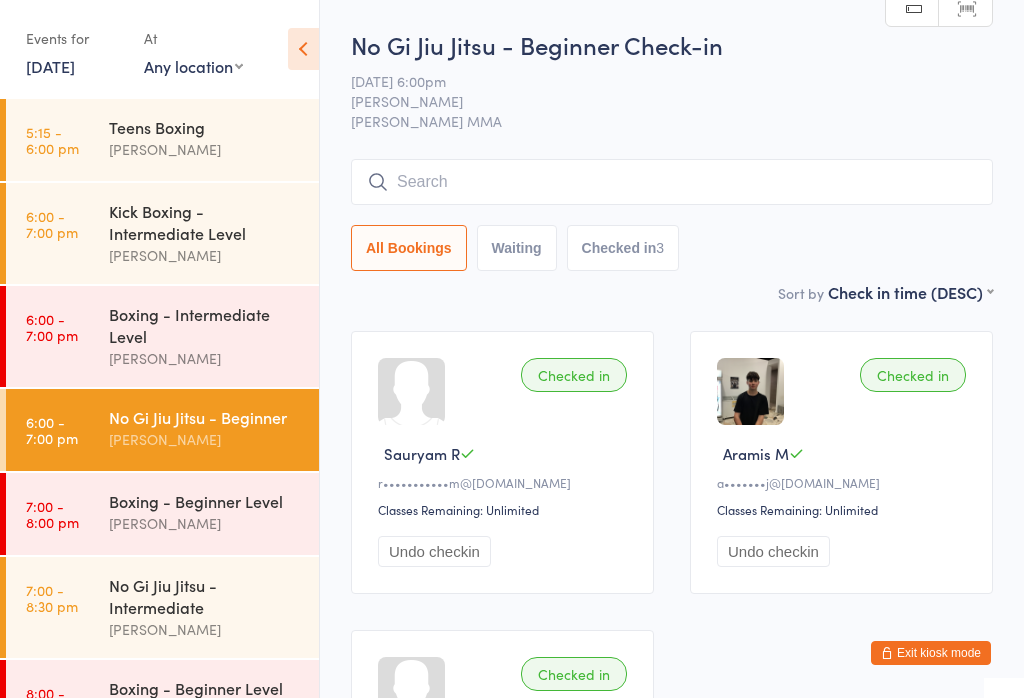 click on "[PERSON_NAME]" at bounding box center (205, 358) 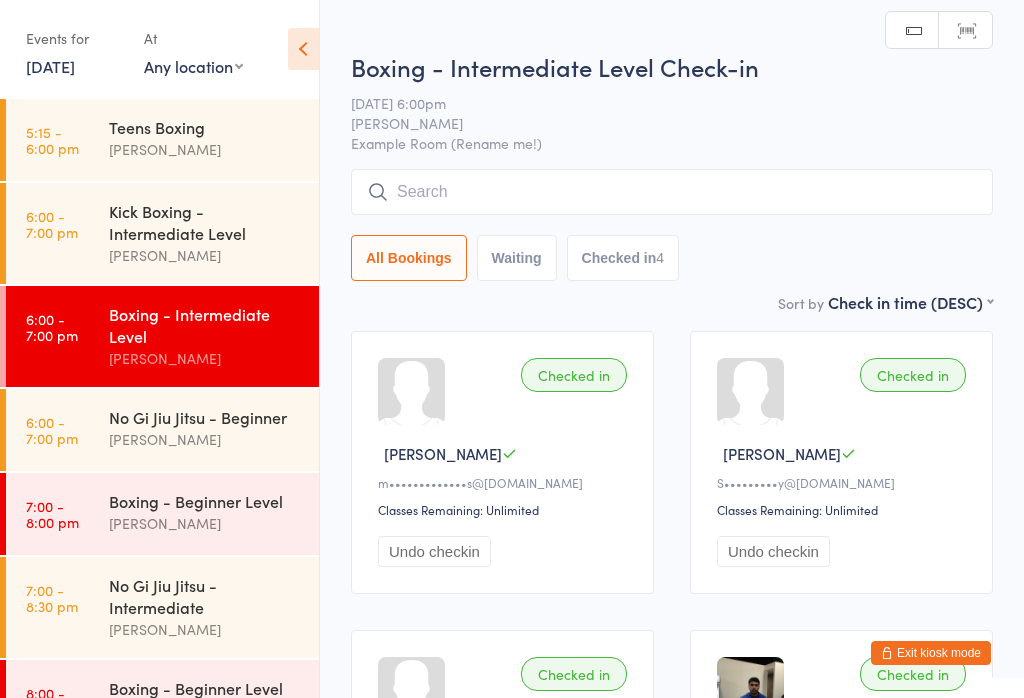 click at bounding box center (672, 192) 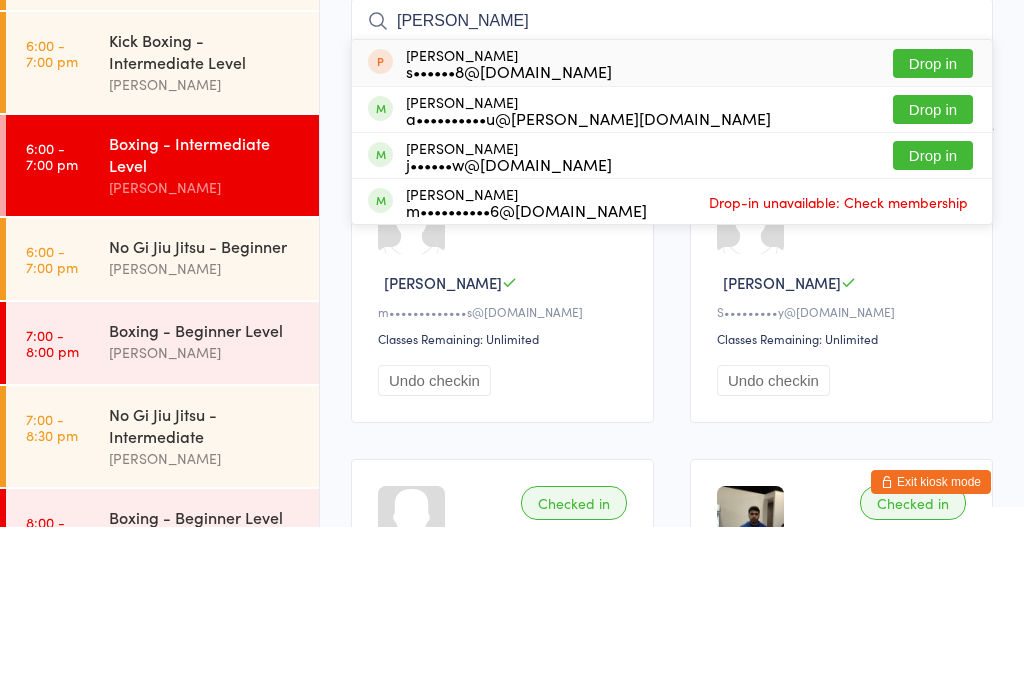 type on "[PERSON_NAME]" 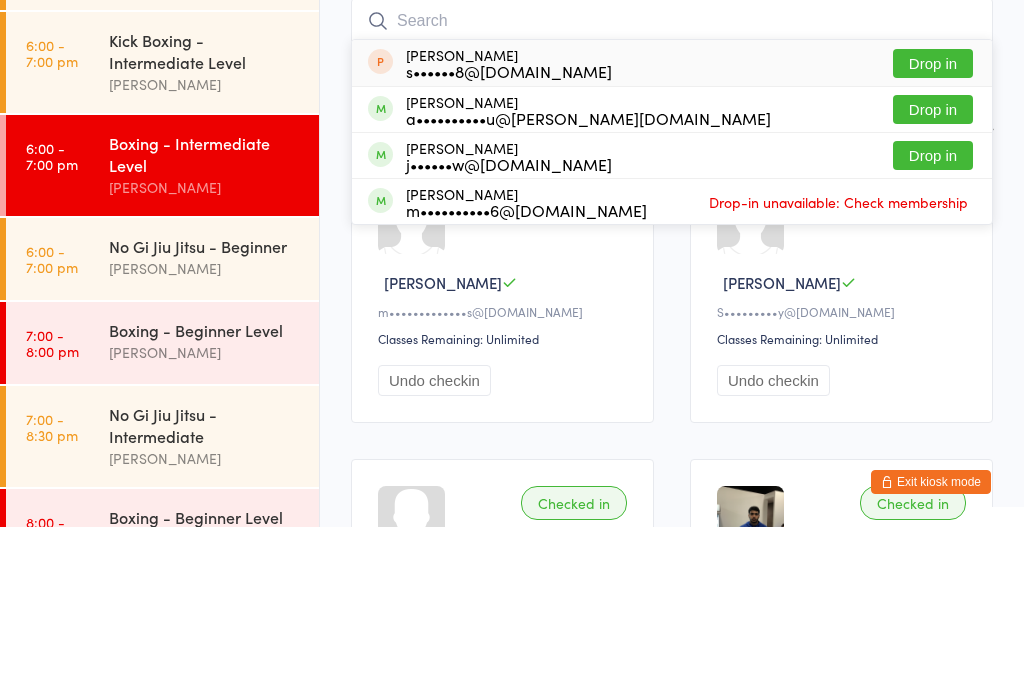 scroll, scrollTop: 171, scrollLeft: 0, axis: vertical 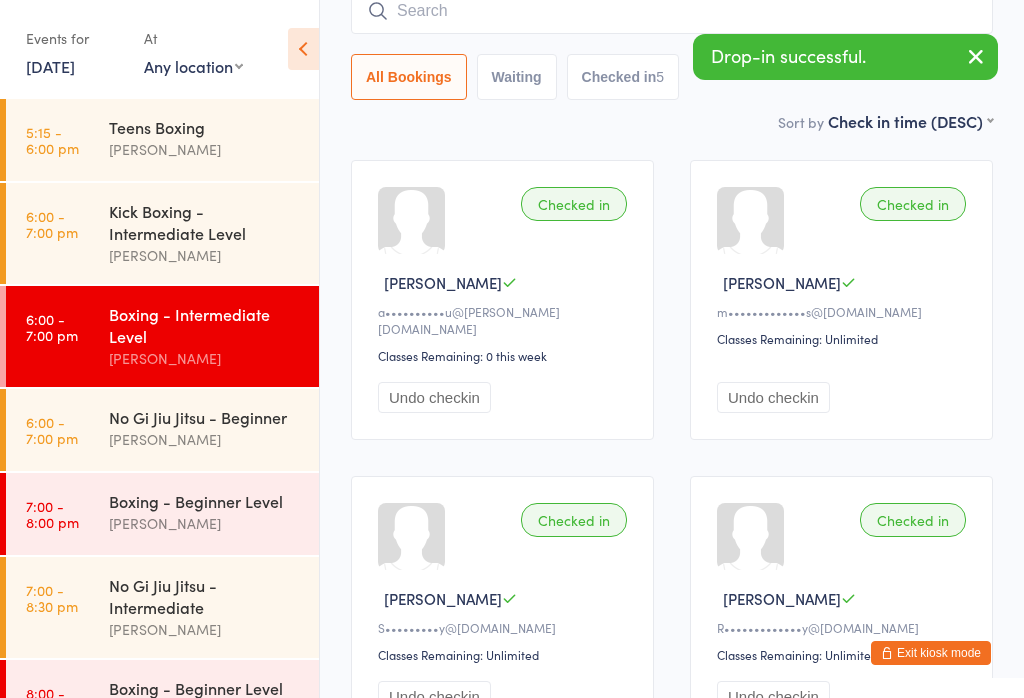 click at bounding box center [672, 11] 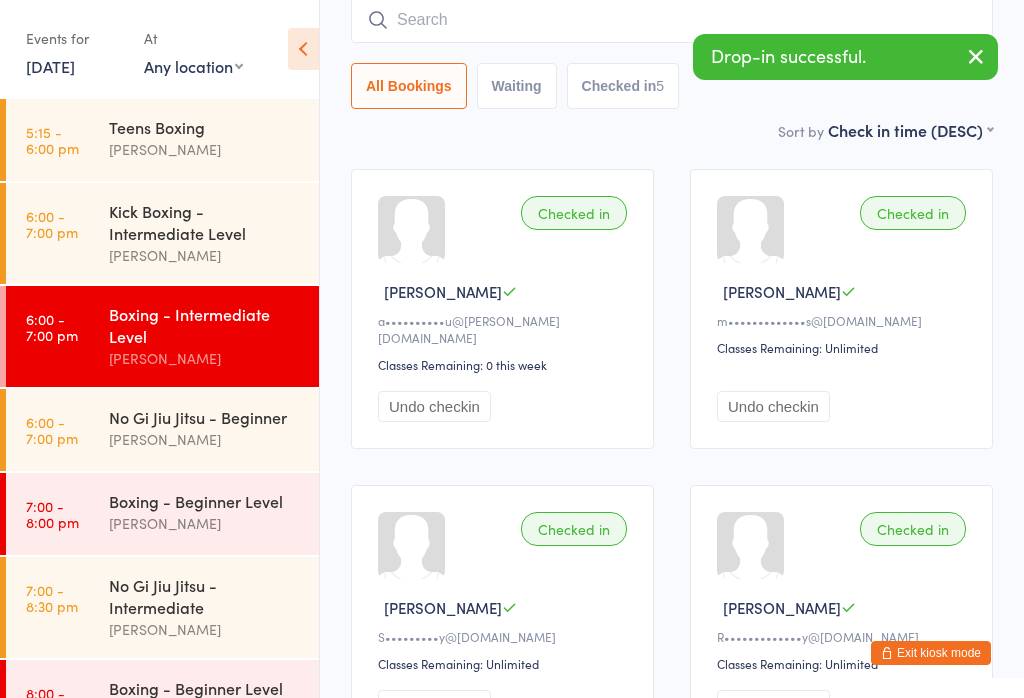 scroll, scrollTop: 161, scrollLeft: 0, axis: vertical 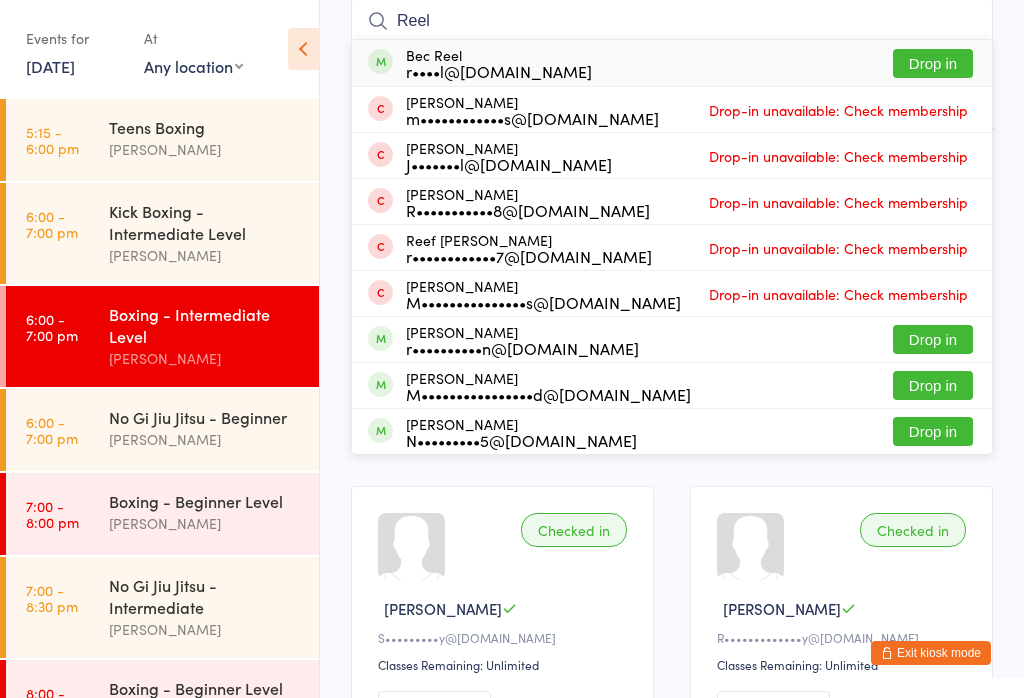 type on "Reel" 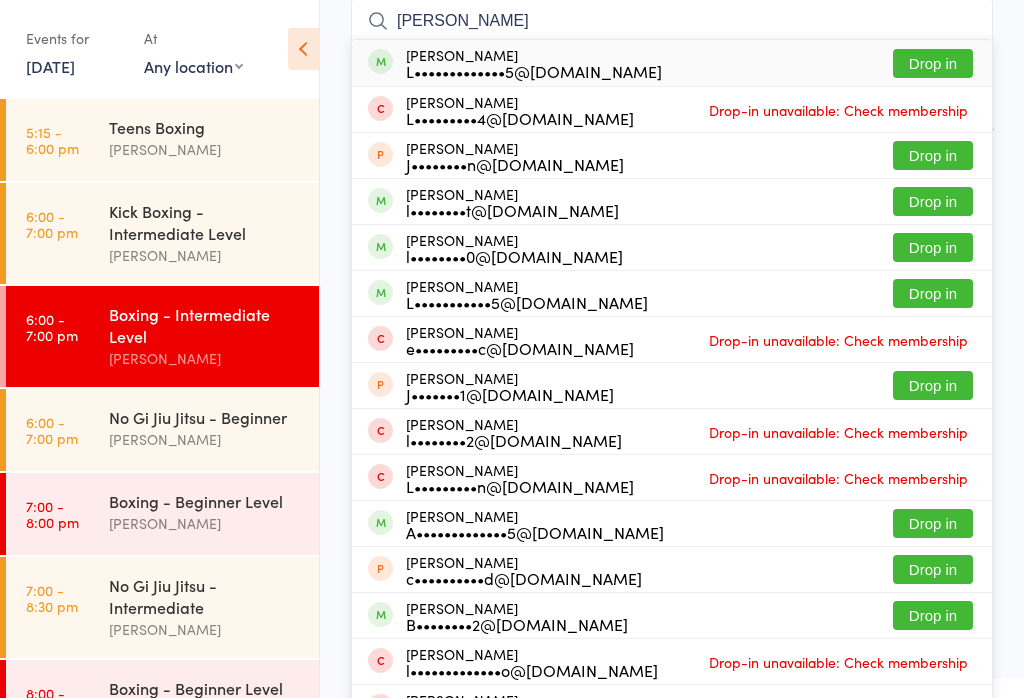 type on "[PERSON_NAME]" 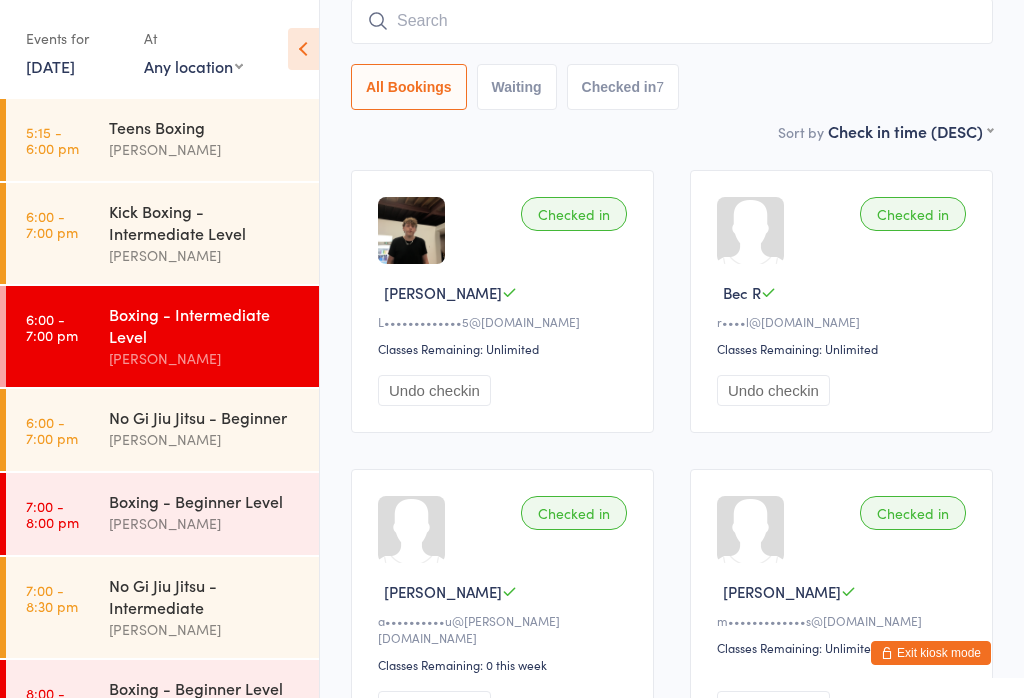 click on "6:00 - 7:00 pm Kick Boxing - Intermediate Level [PERSON_NAME]" at bounding box center [162, 233] 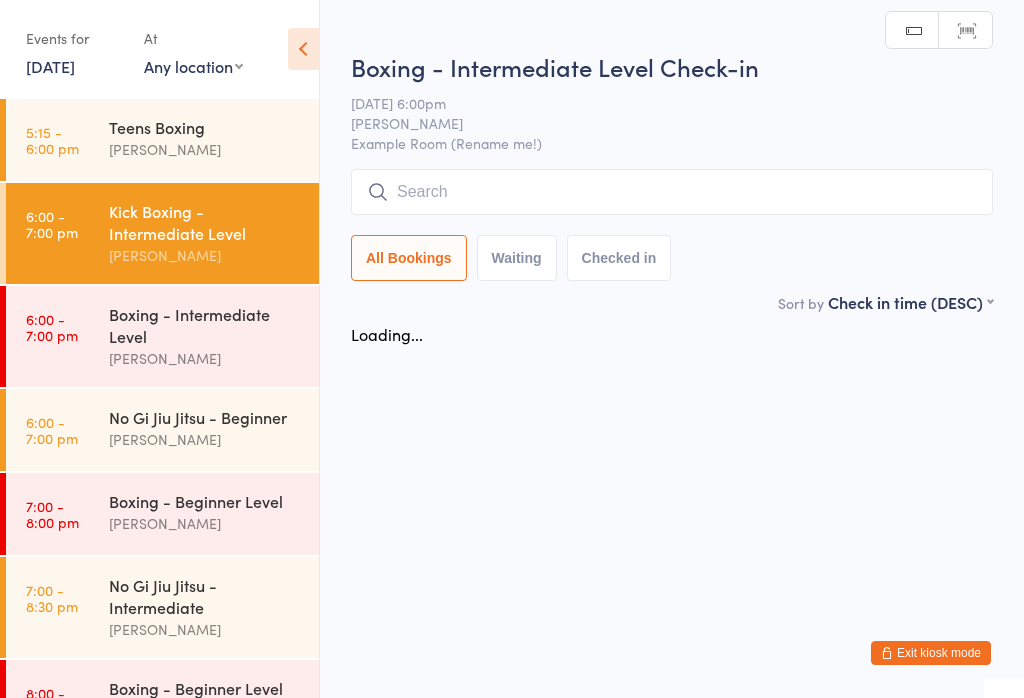 scroll, scrollTop: 0, scrollLeft: 0, axis: both 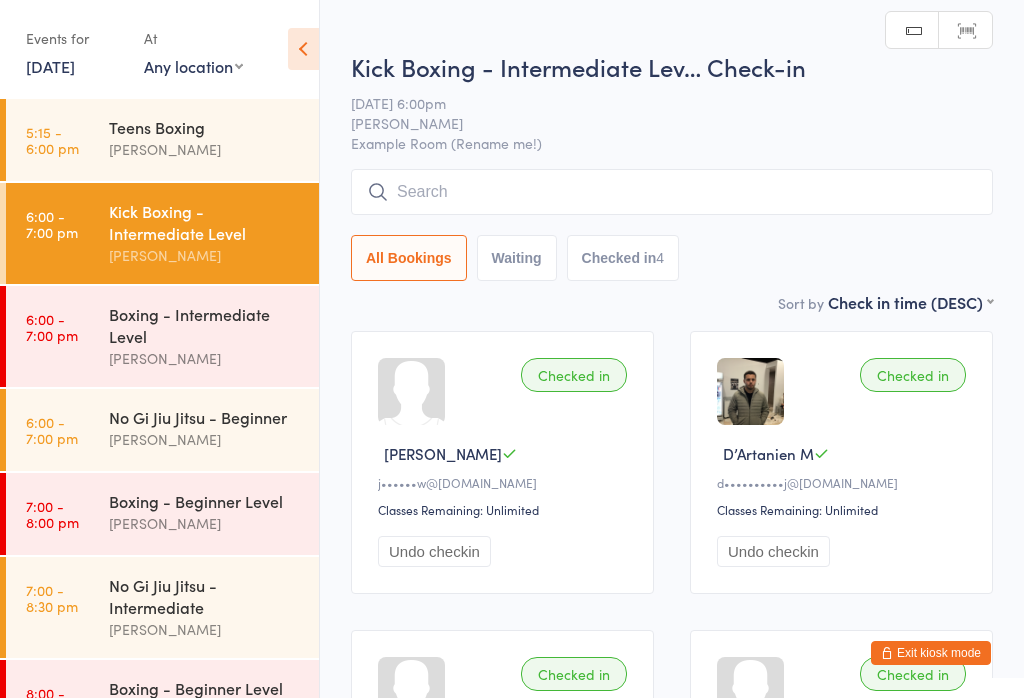 click at bounding box center (672, 192) 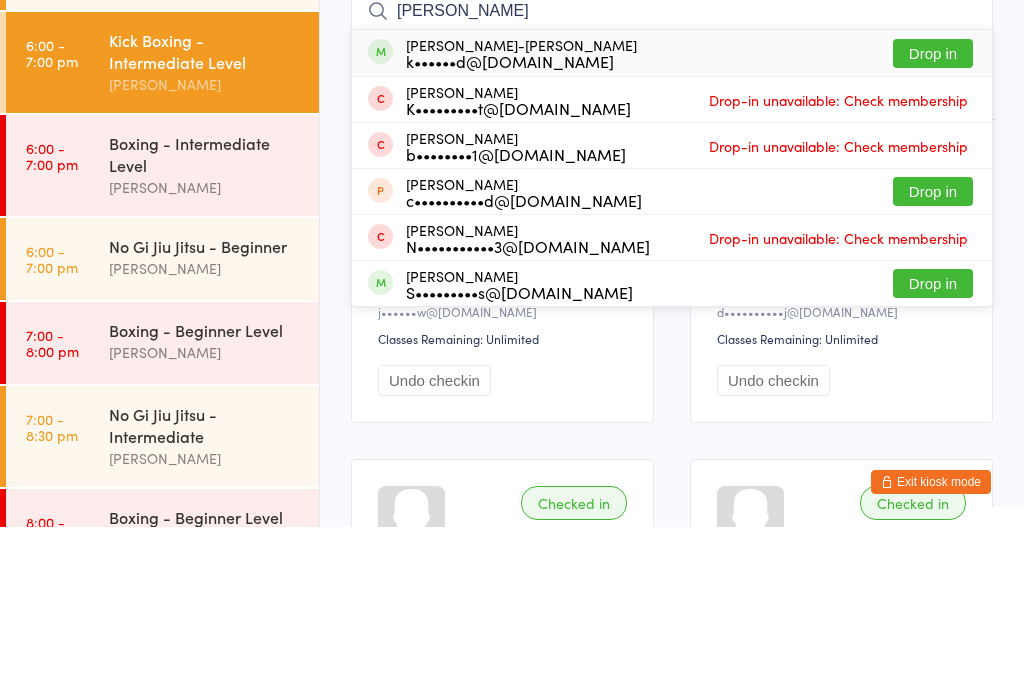 type on "[PERSON_NAME]" 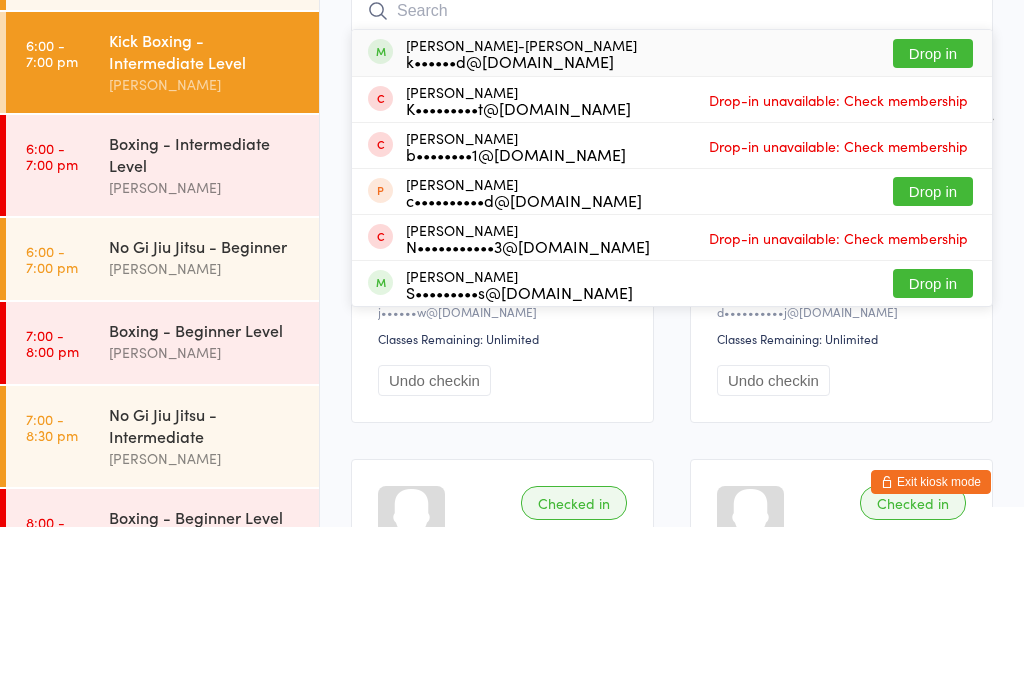 scroll, scrollTop: 171, scrollLeft: 0, axis: vertical 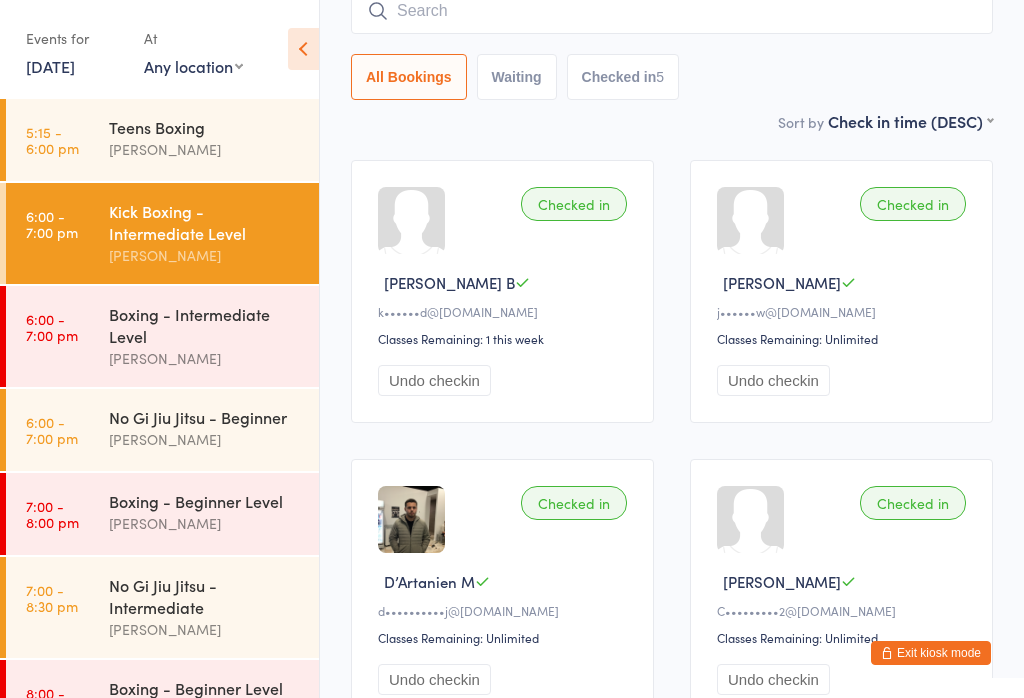 click at bounding box center (672, 11) 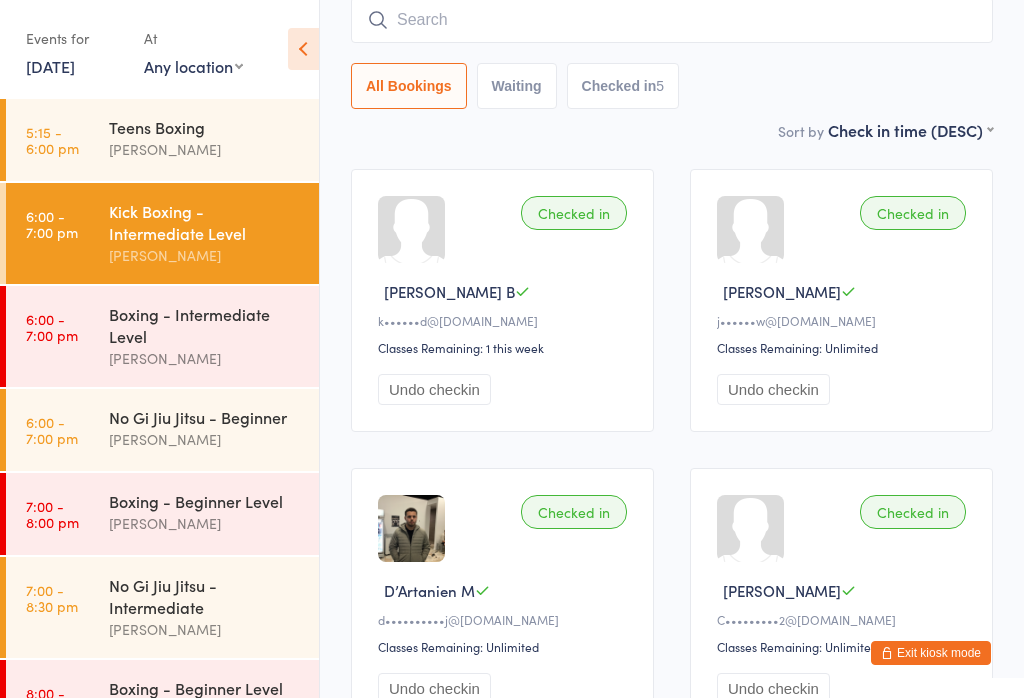 scroll, scrollTop: 161, scrollLeft: 0, axis: vertical 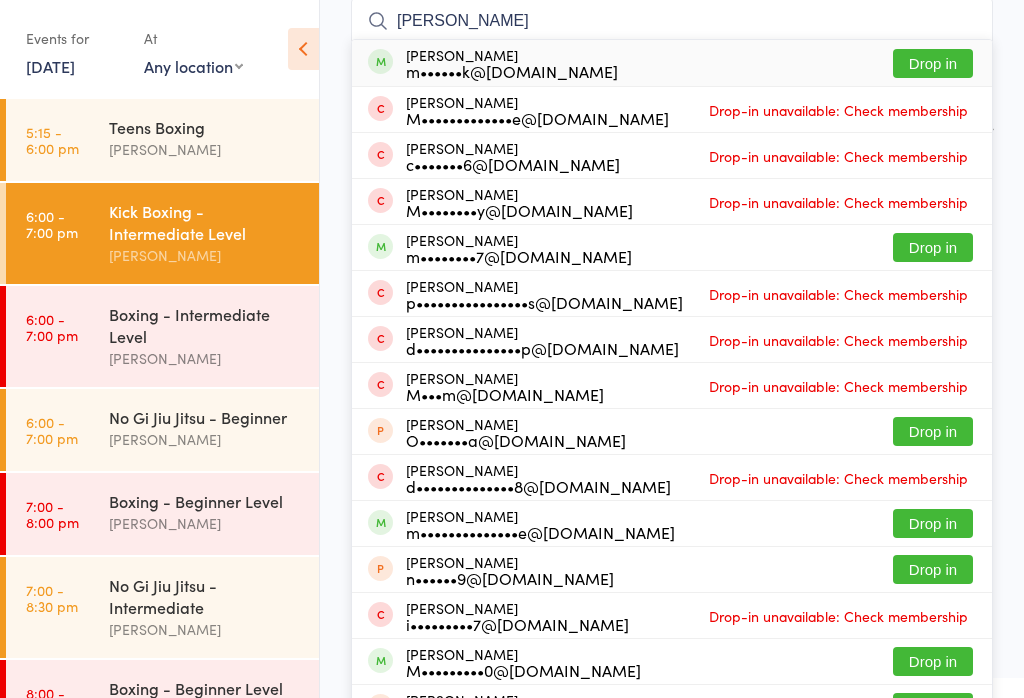 type on "[PERSON_NAME]" 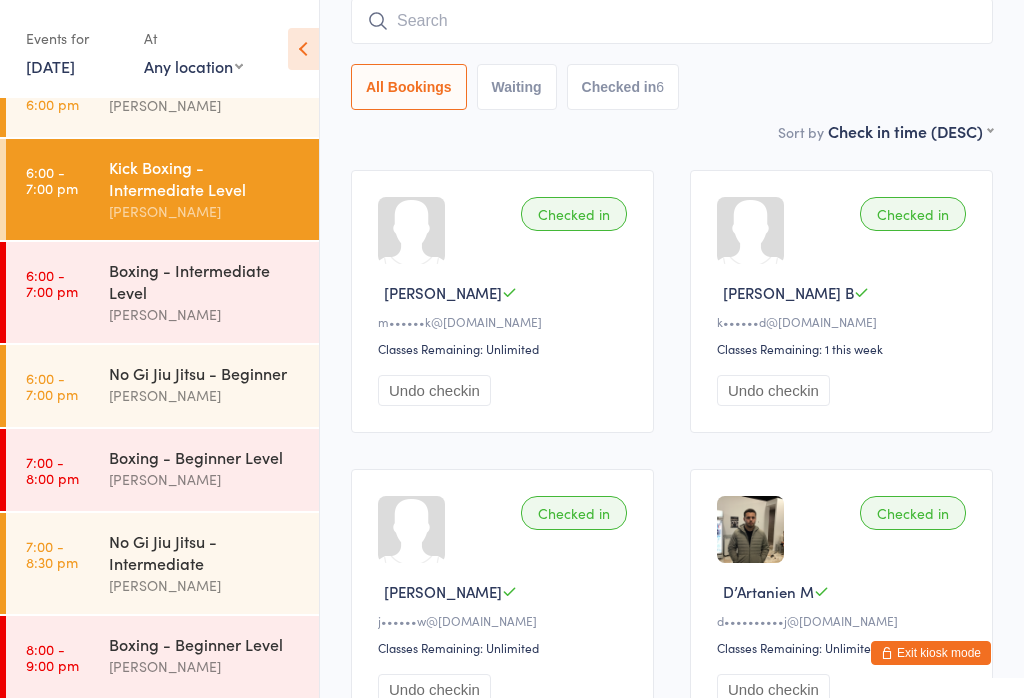 scroll, scrollTop: 208, scrollLeft: 0, axis: vertical 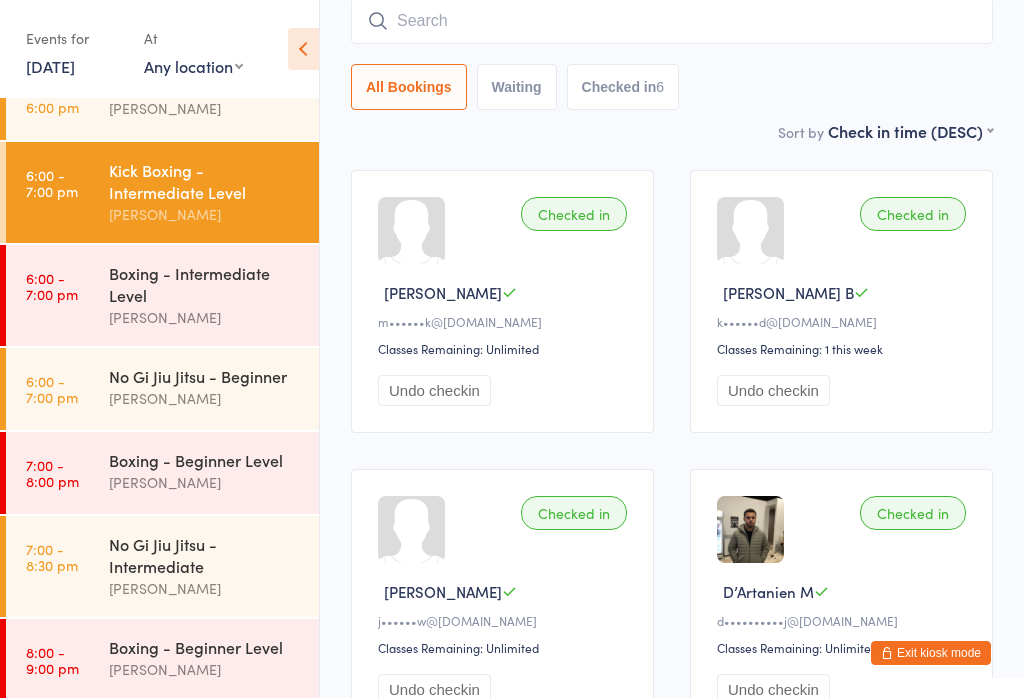 click at bounding box center (672, 21) 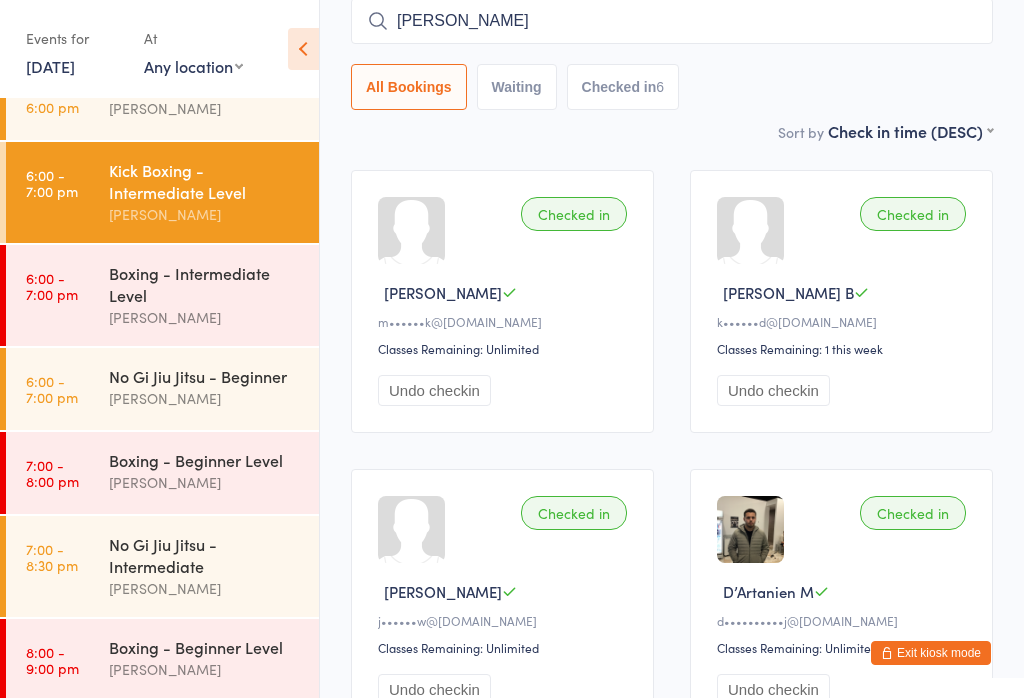 type on "[PERSON_NAME]" 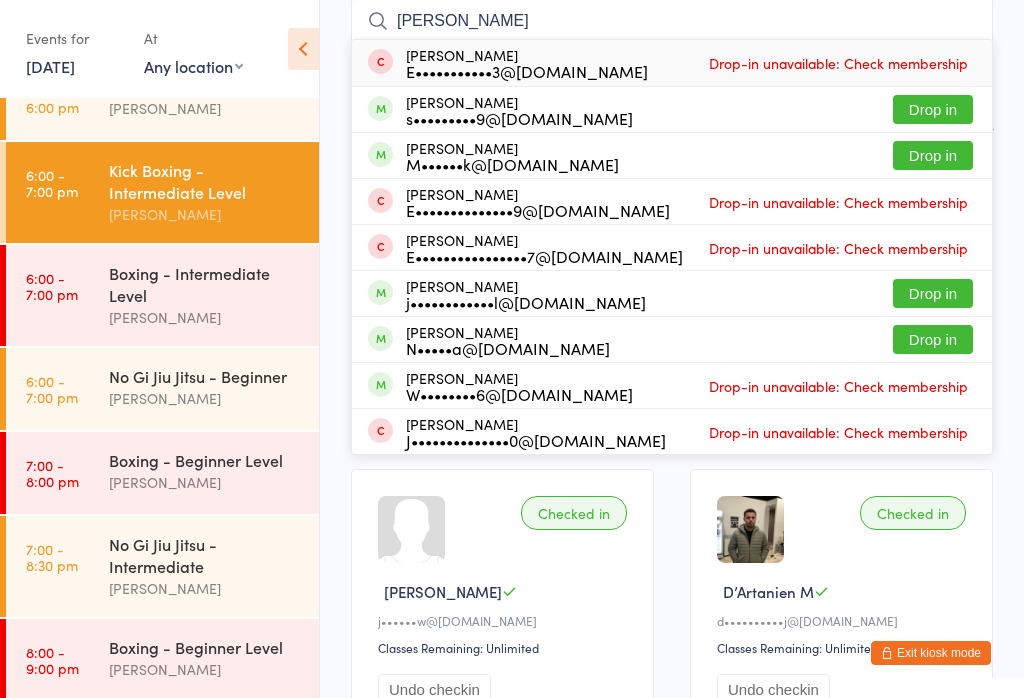 click on "Boxing - Intermediate Level [PERSON_NAME]" at bounding box center [214, 295] 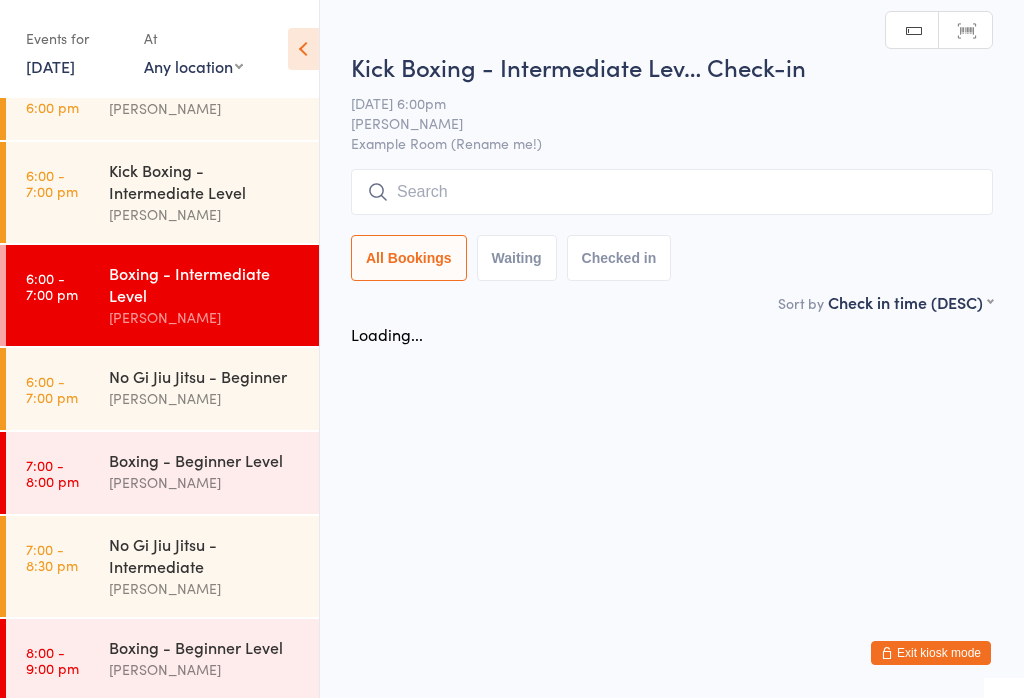 scroll, scrollTop: 0, scrollLeft: 0, axis: both 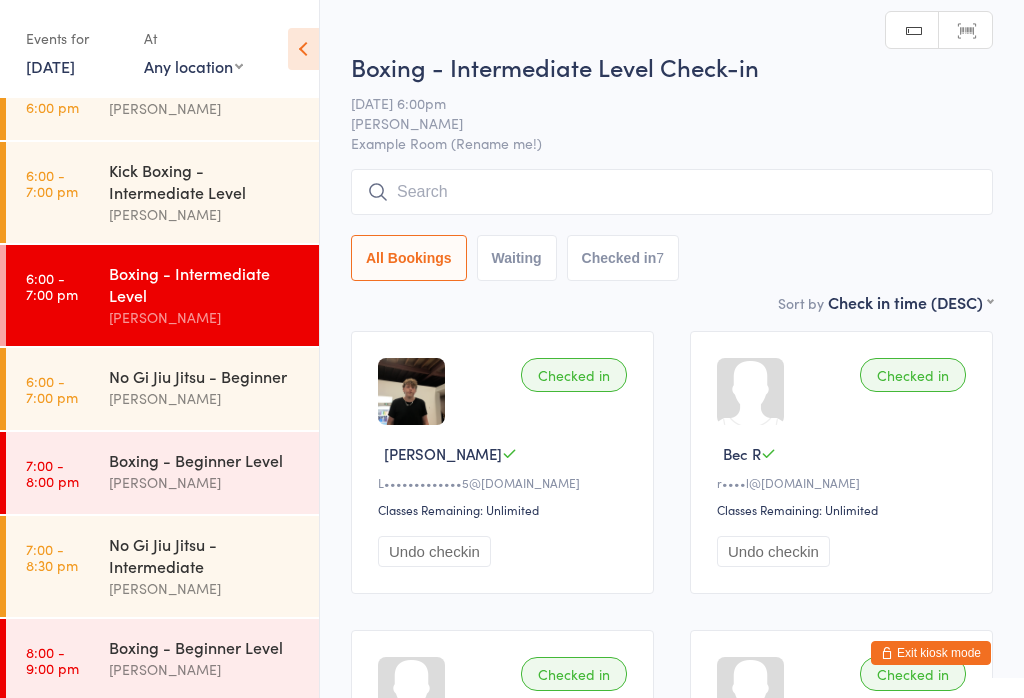 click at bounding box center [672, 192] 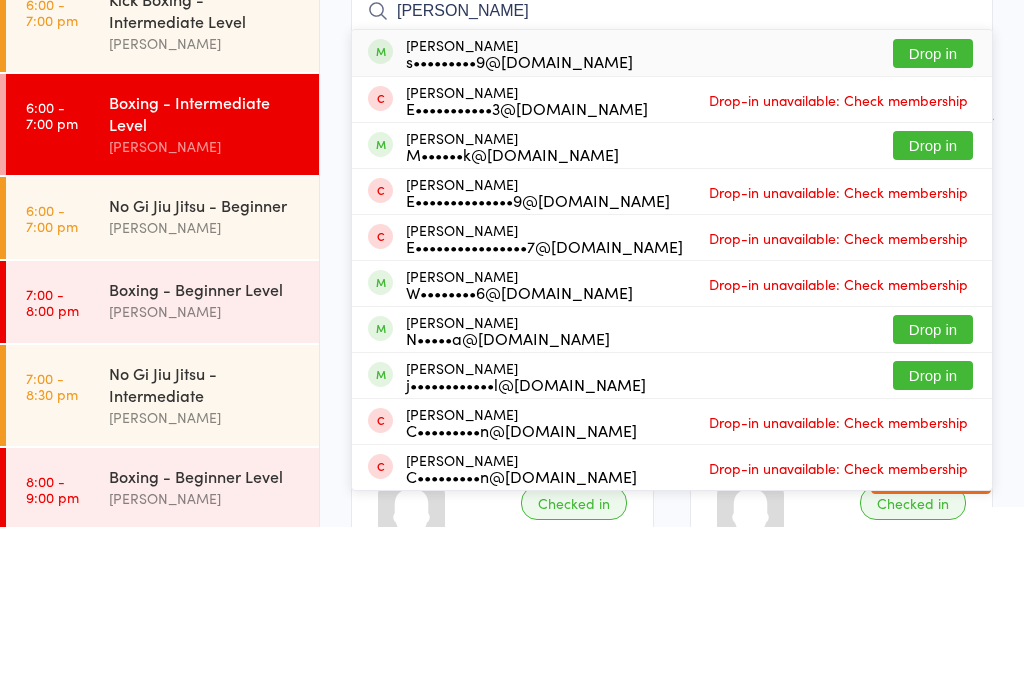 type on "[PERSON_NAME]" 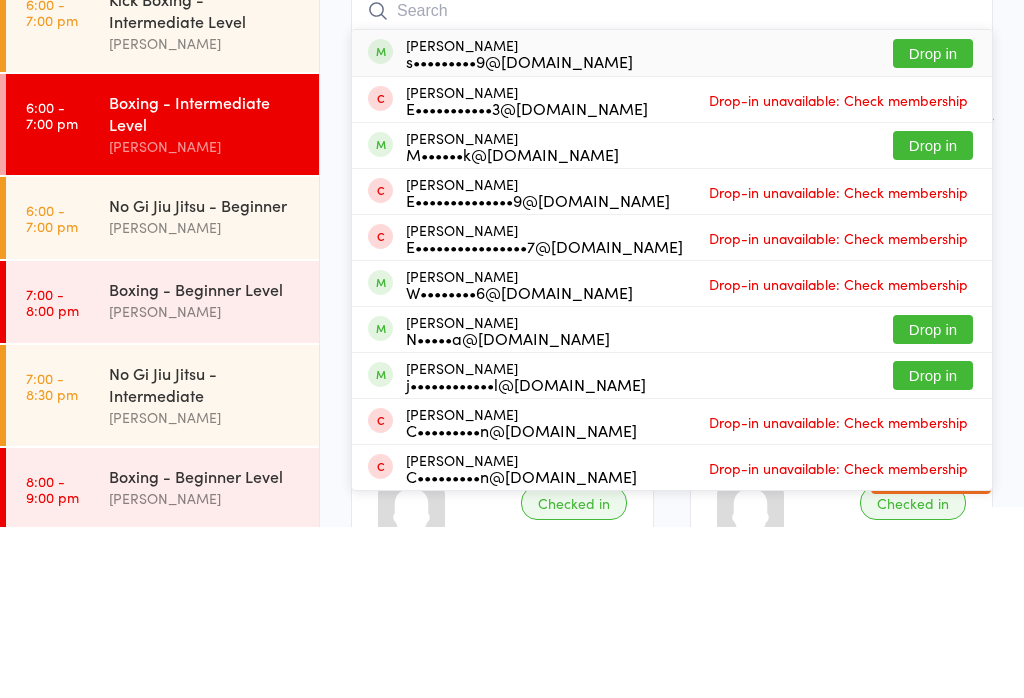 scroll, scrollTop: 171, scrollLeft: 0, axis: vertical 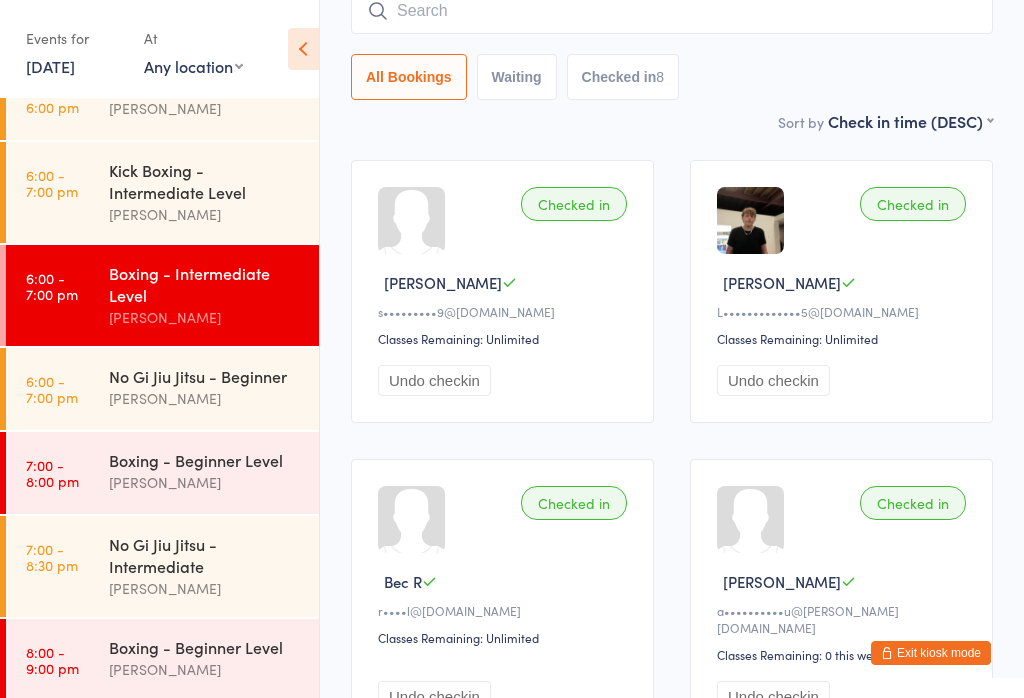 click at bounding box center (672, 11) 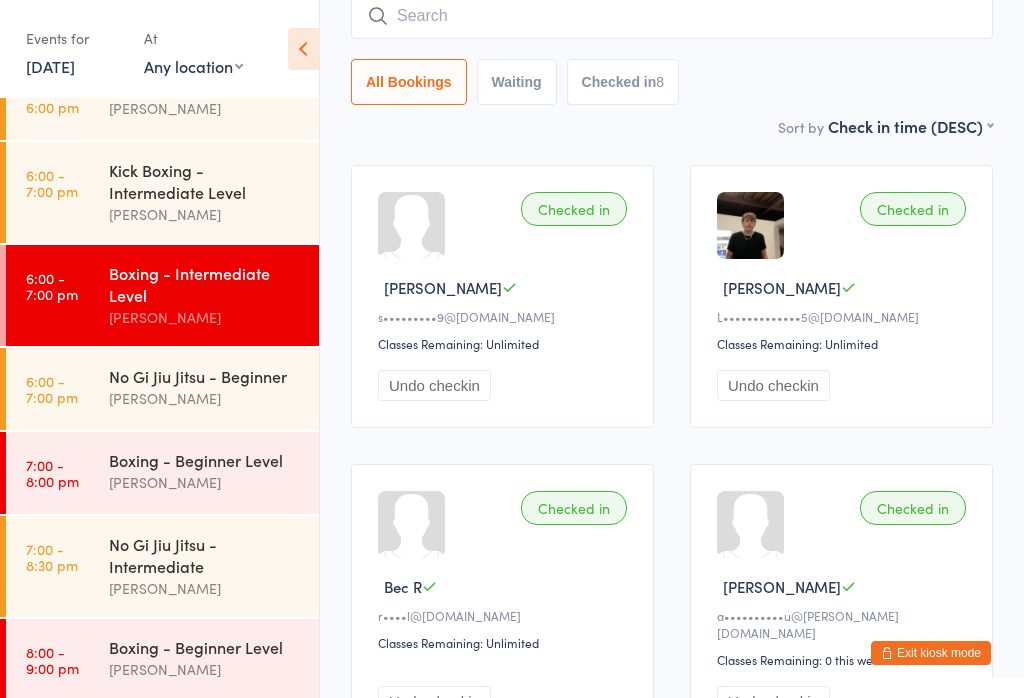 scroll, scrollTop: 161, scrollLeft: 0, axis: vertical 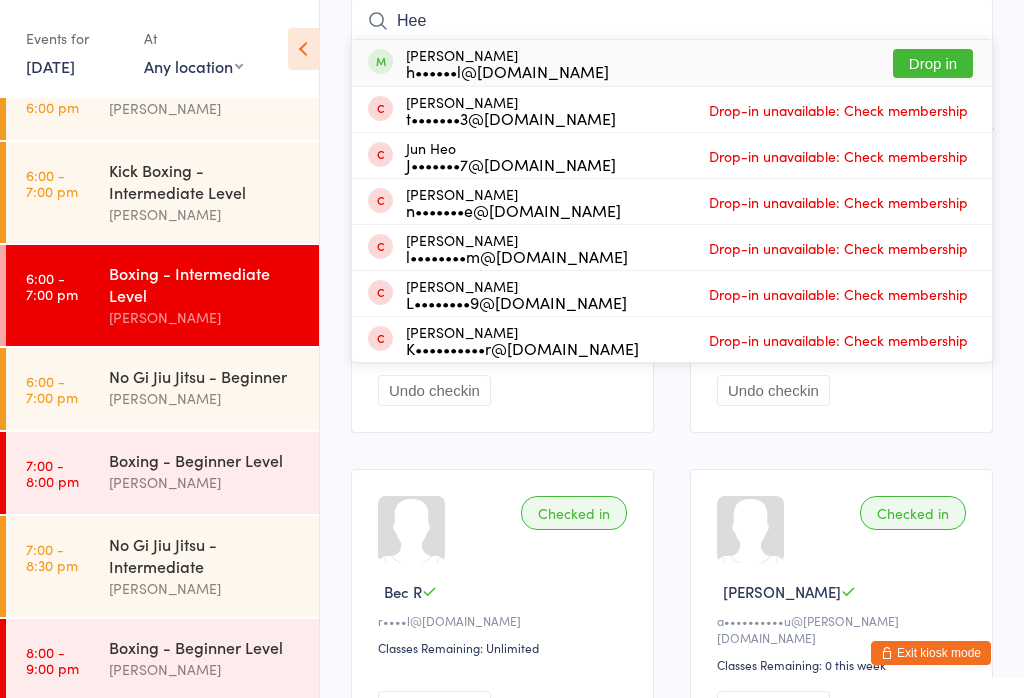 type on "Hee" 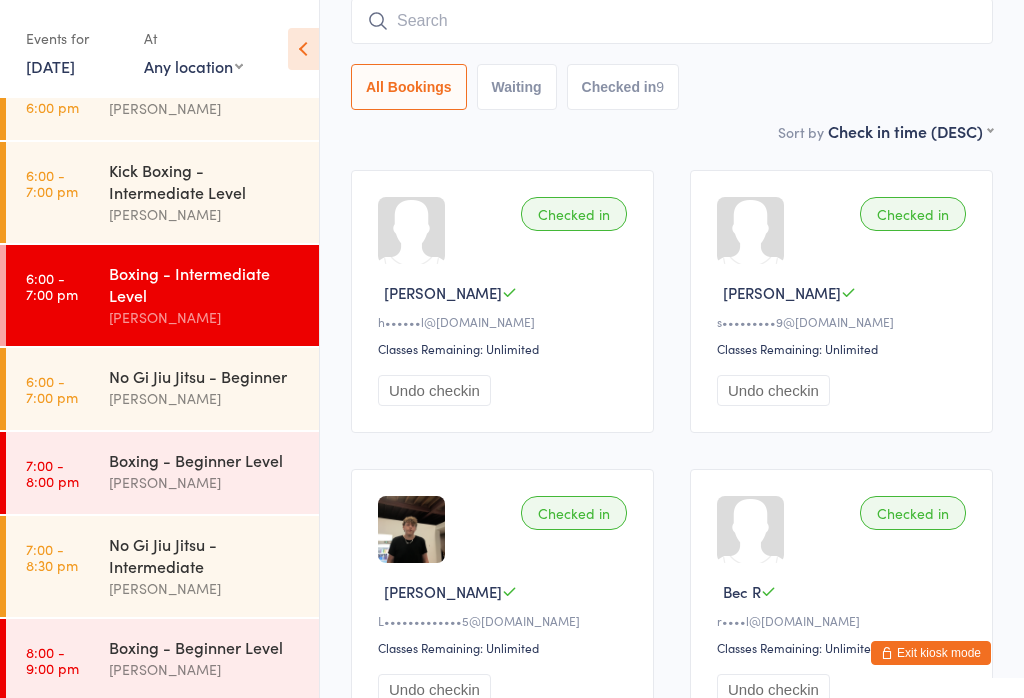 click at bounding box center [672, 21] 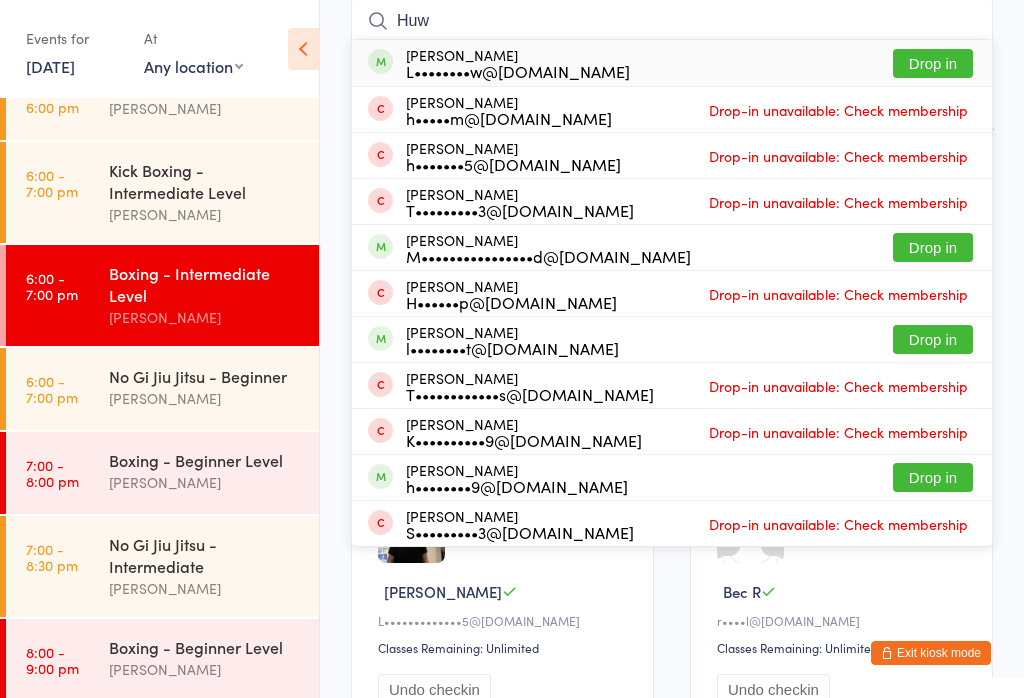 type on "Huw" 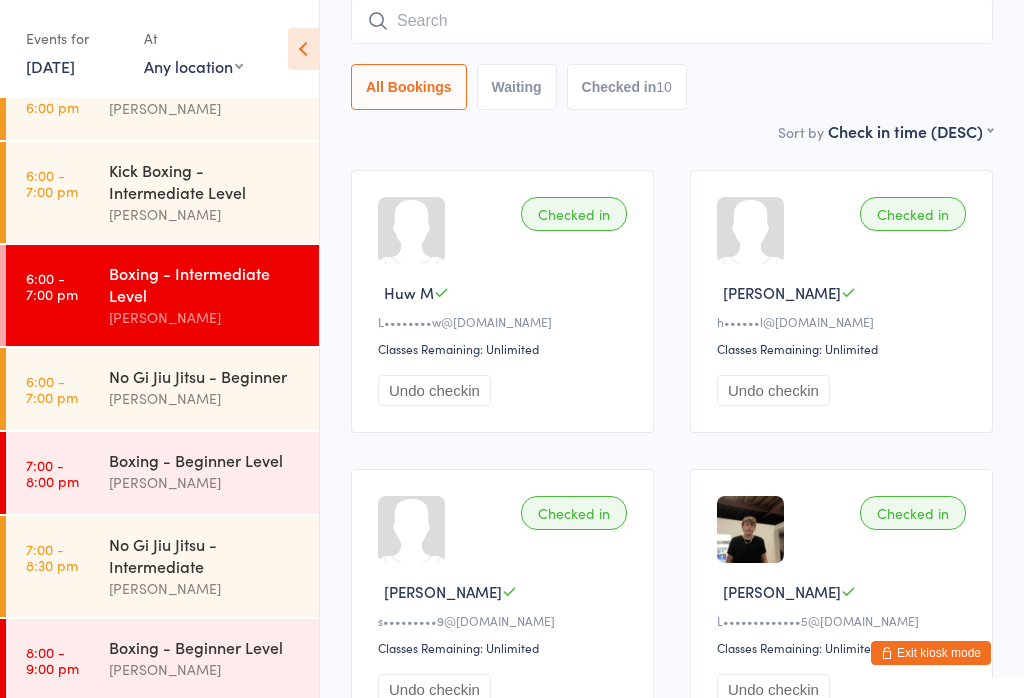 click on "Kick Boxing - Intermediate Level" at bounding box center (205, 181) 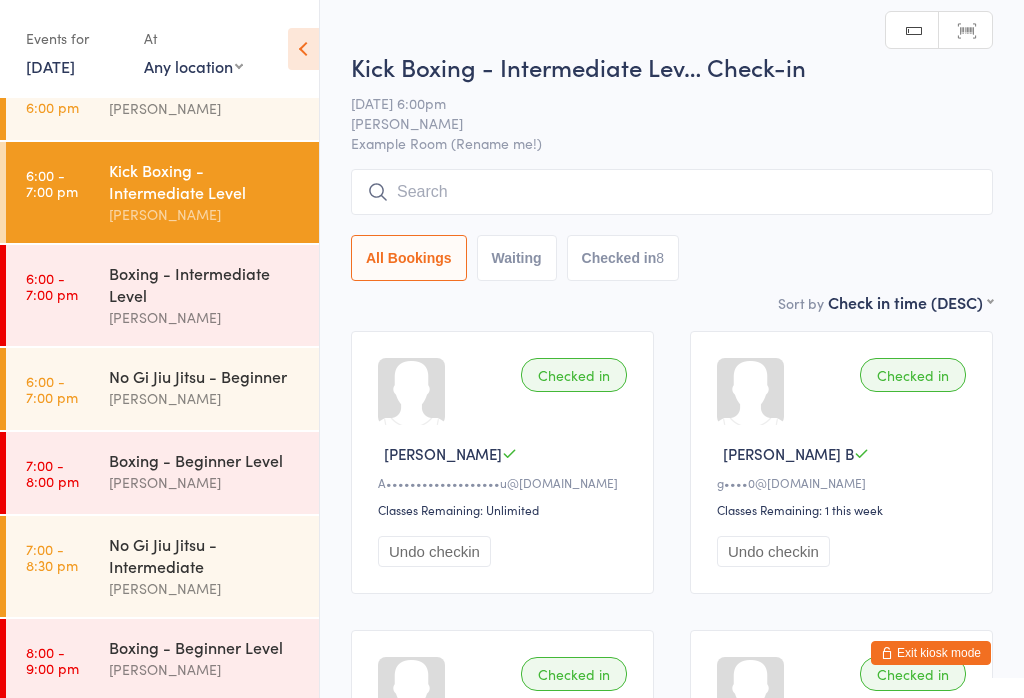 click on "Example Room (Rename me!)" at bounding box center (672, 143) 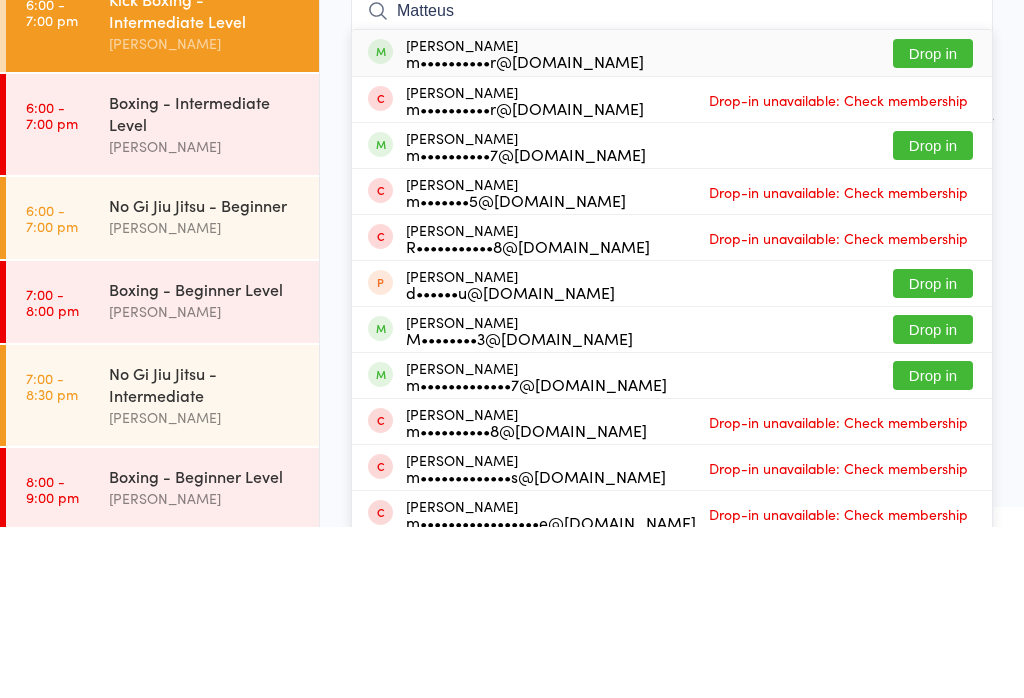 type on "Matteus" 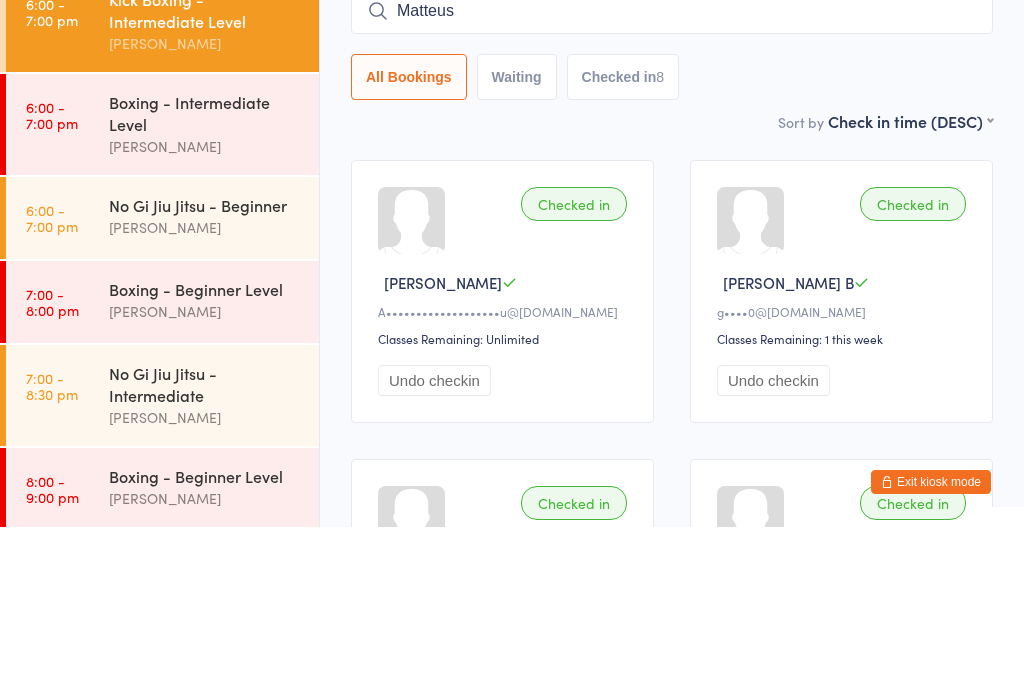 type 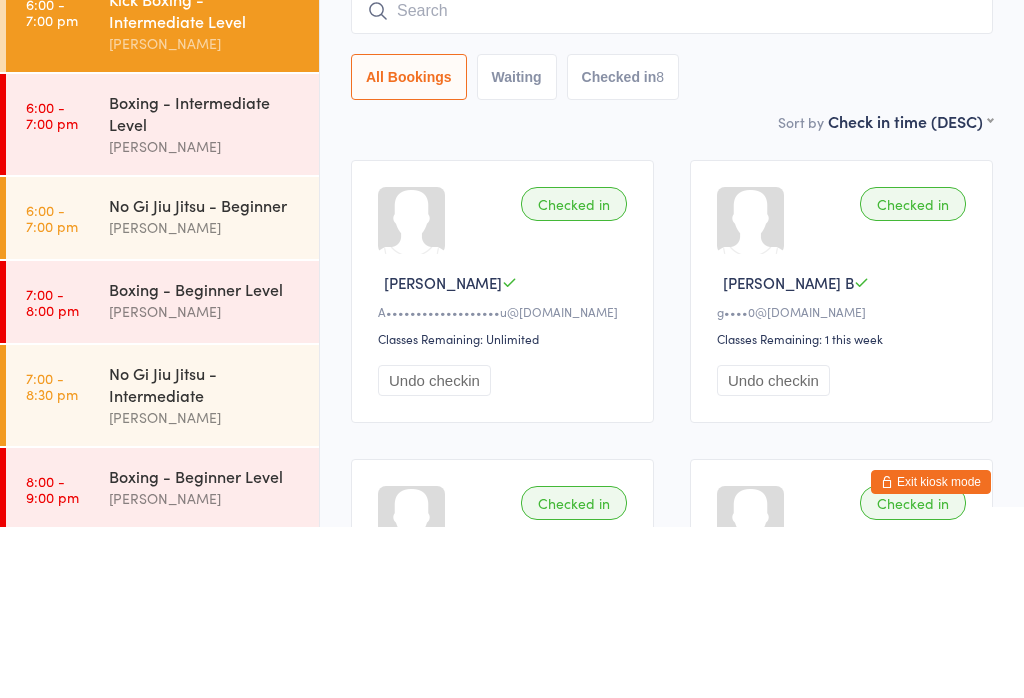 scroll, scrollTop: 171, scrollLeft: 0, axis: vertical 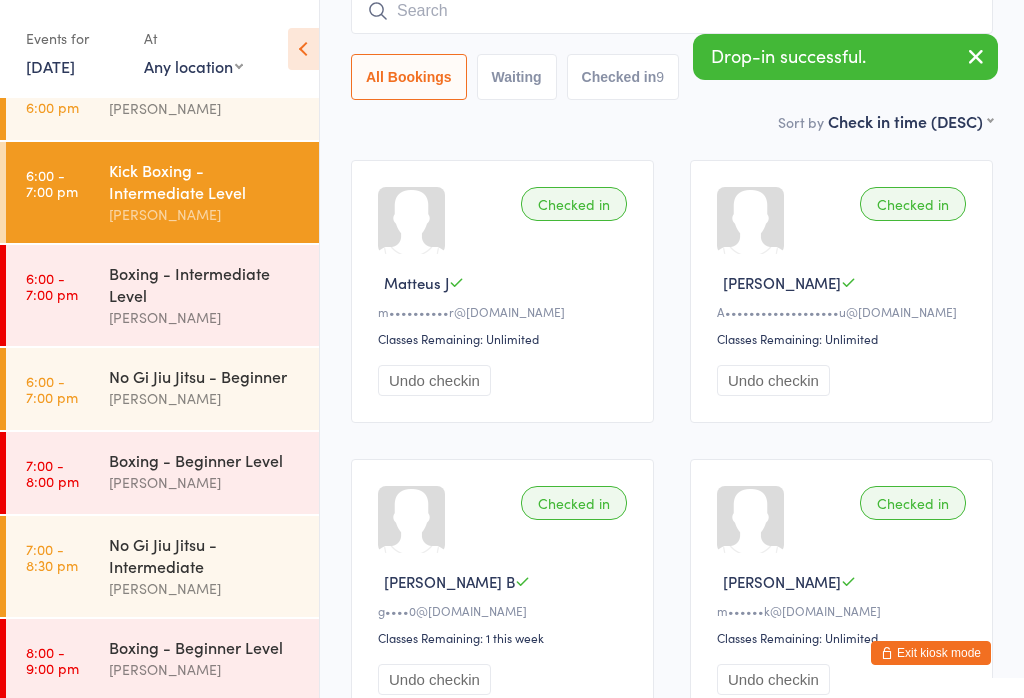 click on "No Gi Jiu Jitsu - Intermediate" at bounding box center (205, 555) 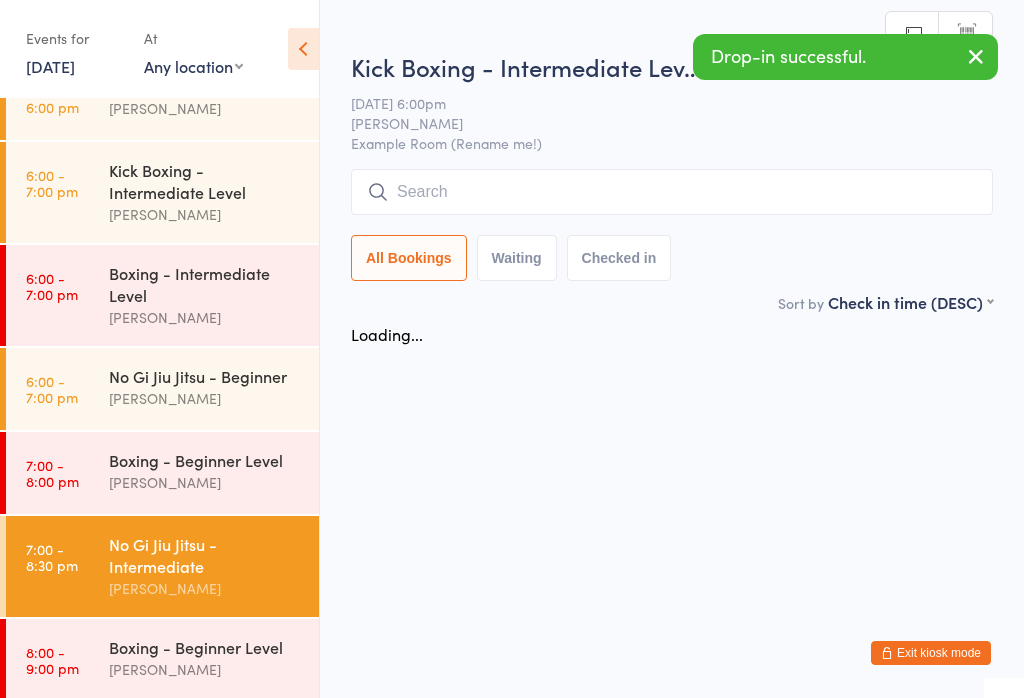 scroll, scrollTop: 0, scrollLeft: 0, axis: both 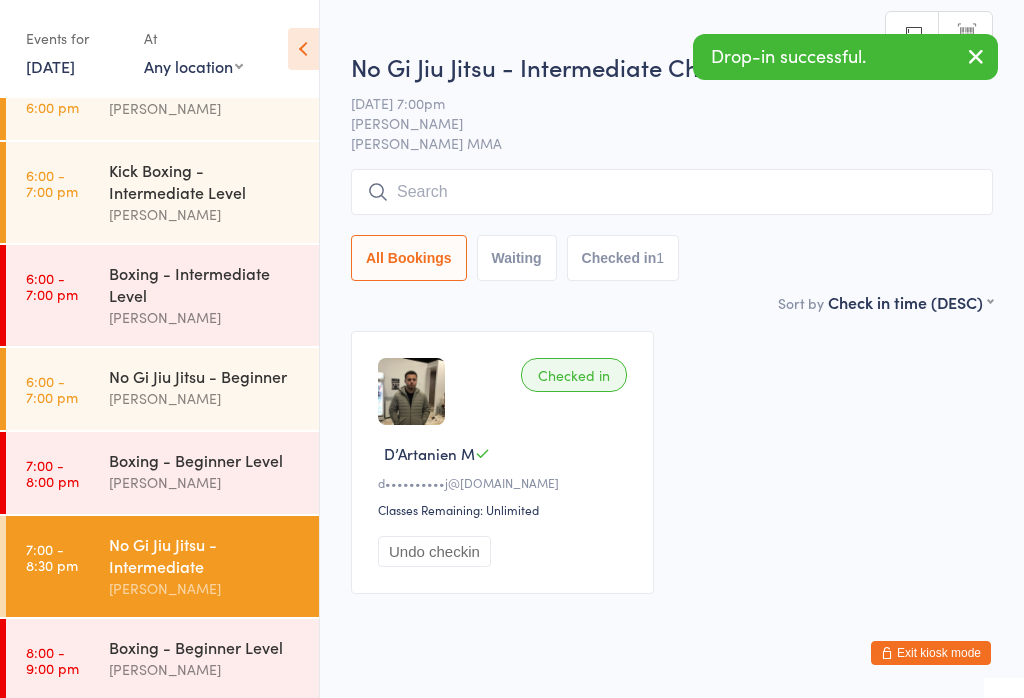 click at bounding box center (672, 192) 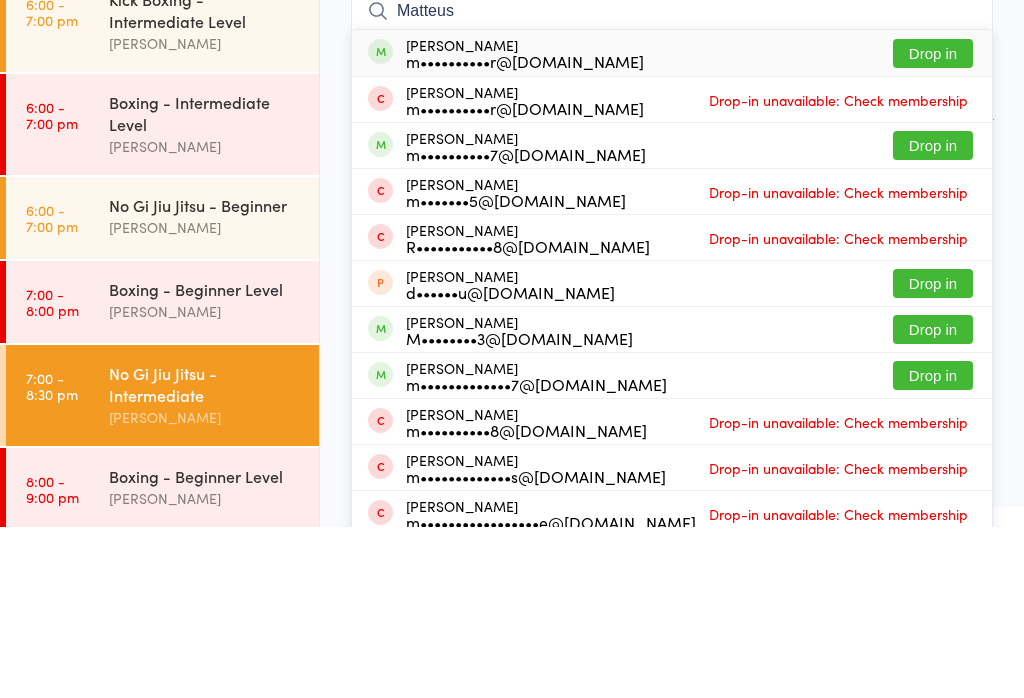 type on "Matteus" 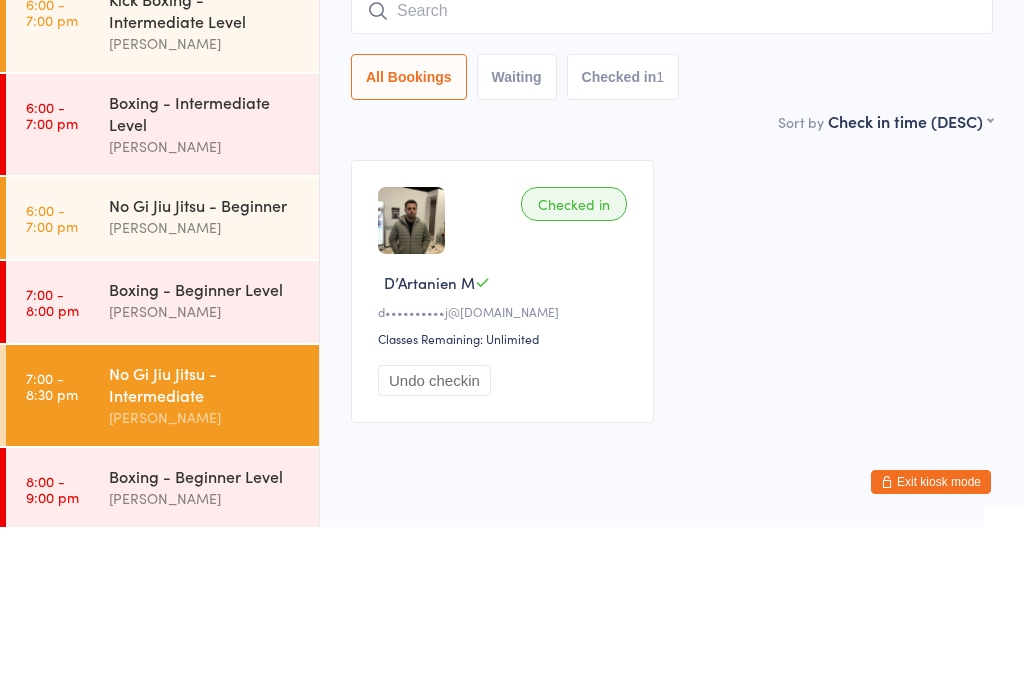 scroll, scrollTop: 47, scrollLeft: 0, axis: vertical 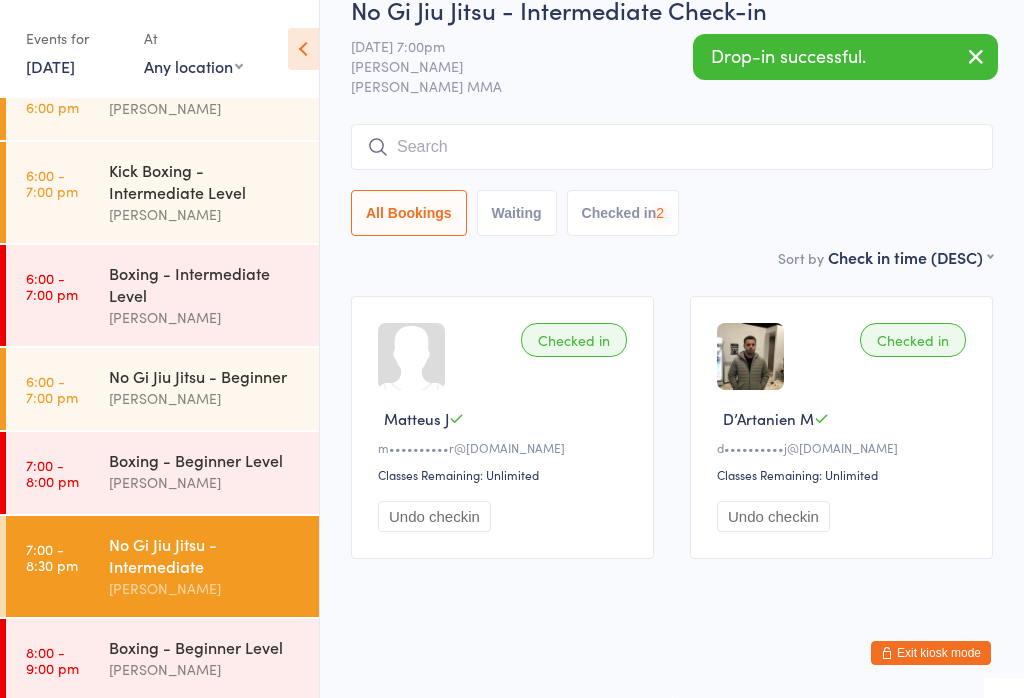 click on "Kick Boxing - Intermediate Level" at bounding box center [205, 181] 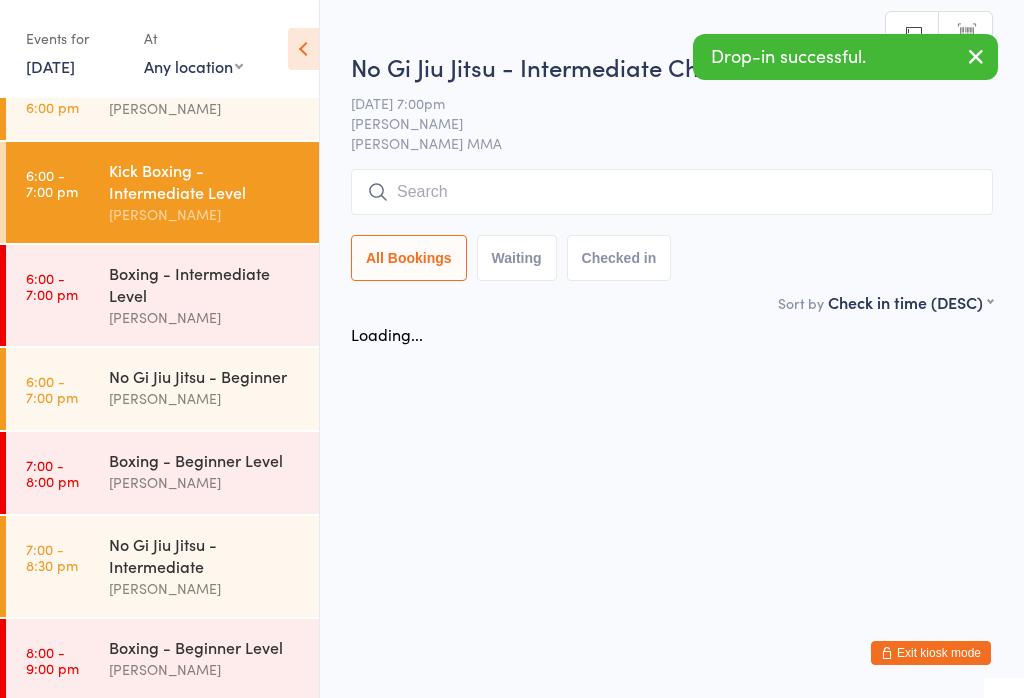 scroll, scrollTop: 0, scrollLeft: 0, axis: both 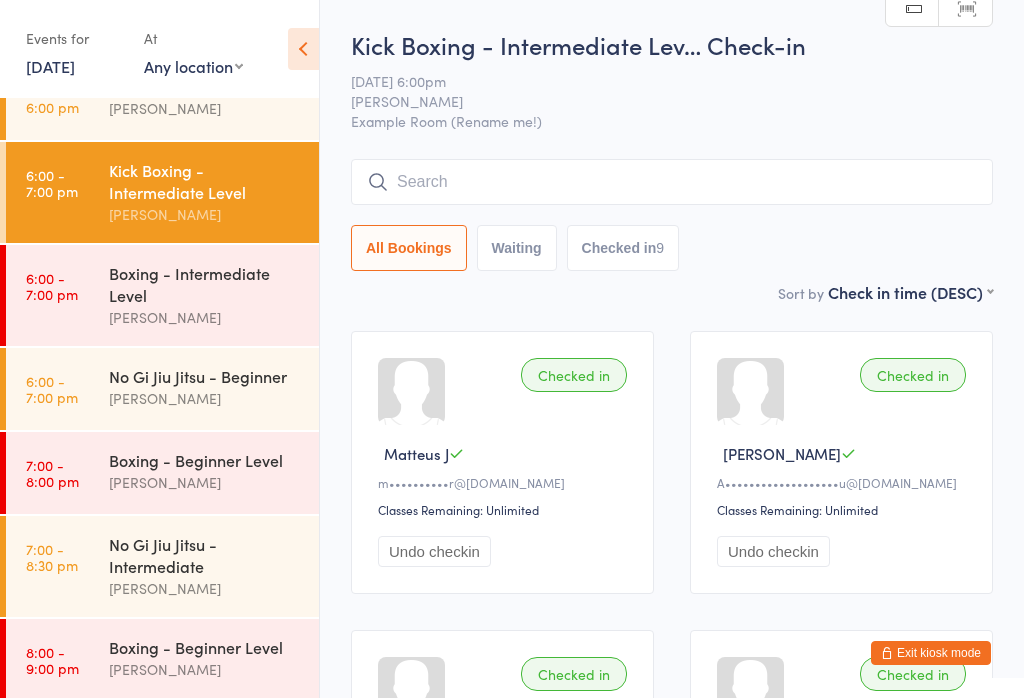click at bounding box center (672, 182) 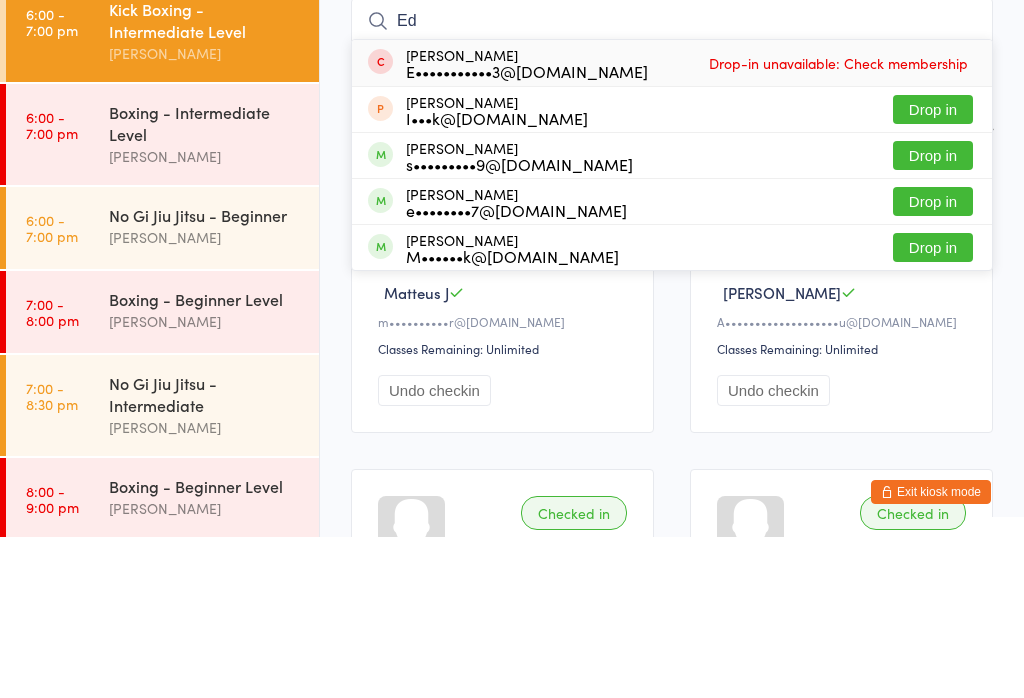 type on "Ed" 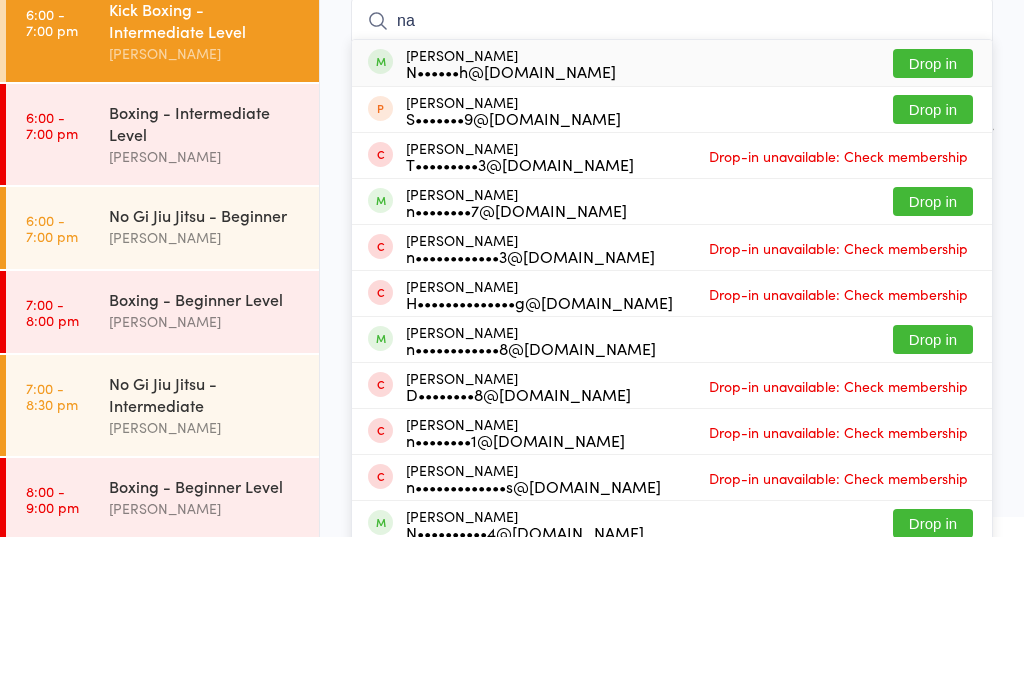 type on "n" 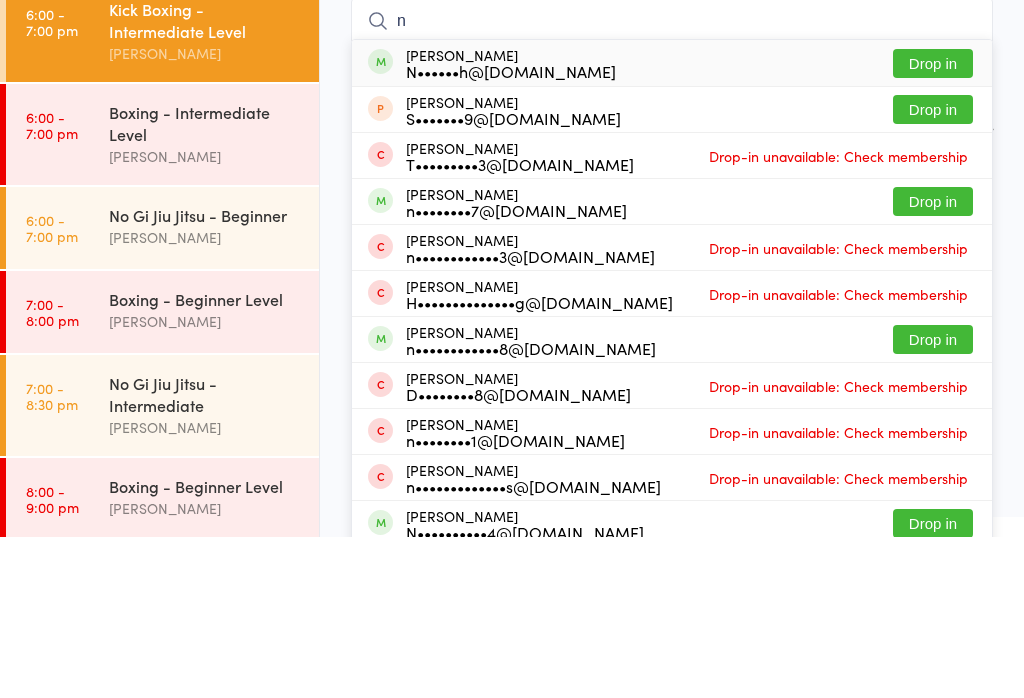 type 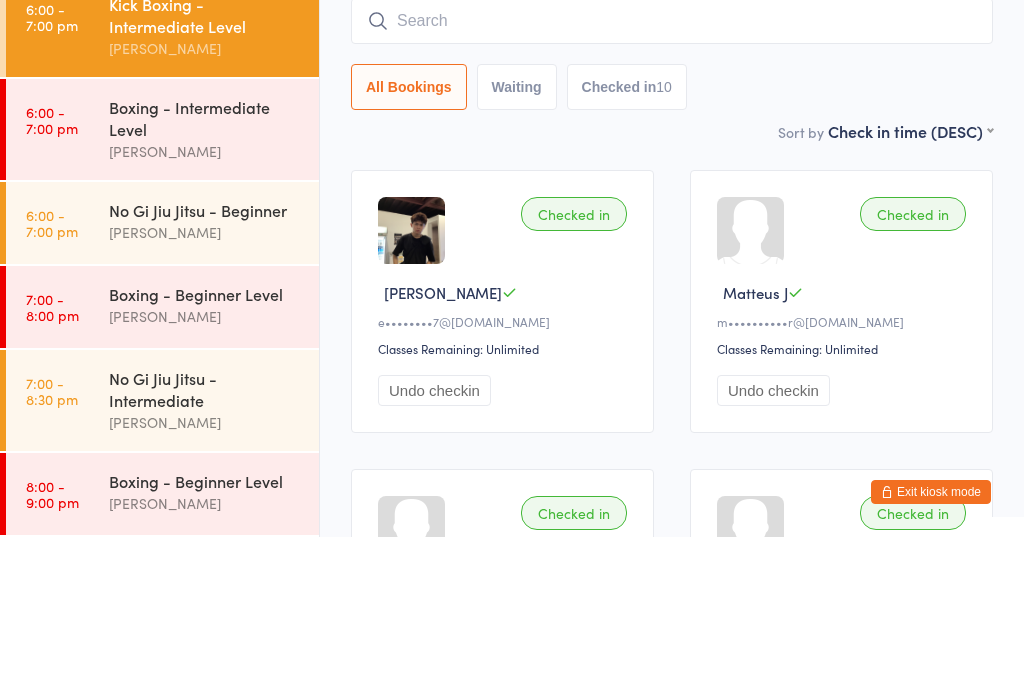 scroll, scrollTop: 225, scrollLeft: 0, axis: vertical 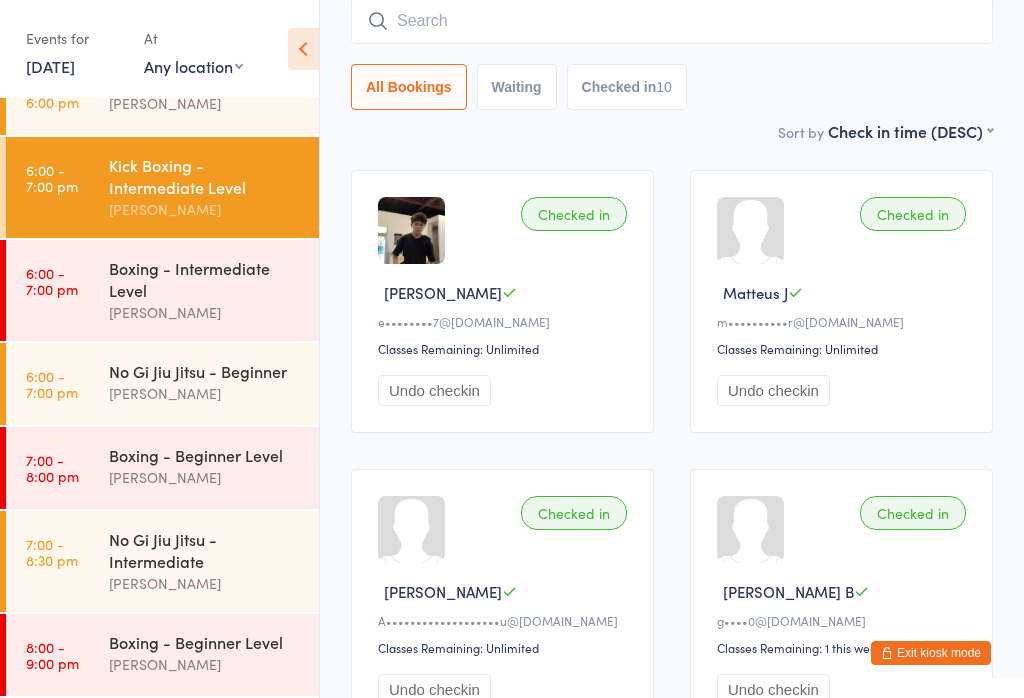 click on "6:00 - 7:00 pm No Gi Jiu Jitsu - Beginner [PERSON_NAME]" at bounding box center (162, 384) 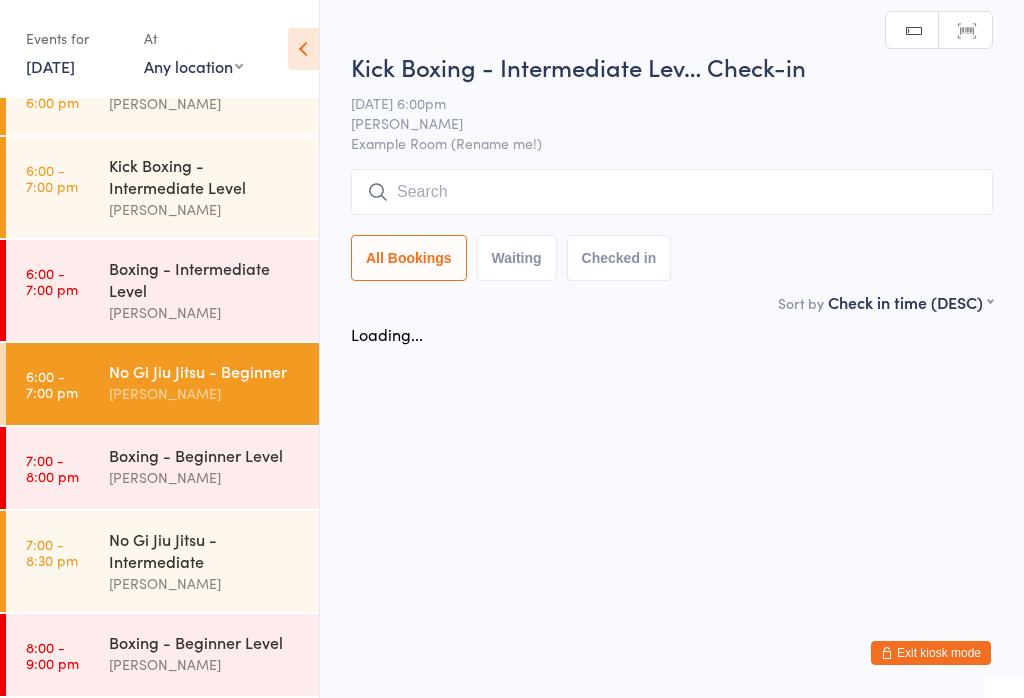 scroll, scrollTop: 0, scrollLeft: 0, axis: both 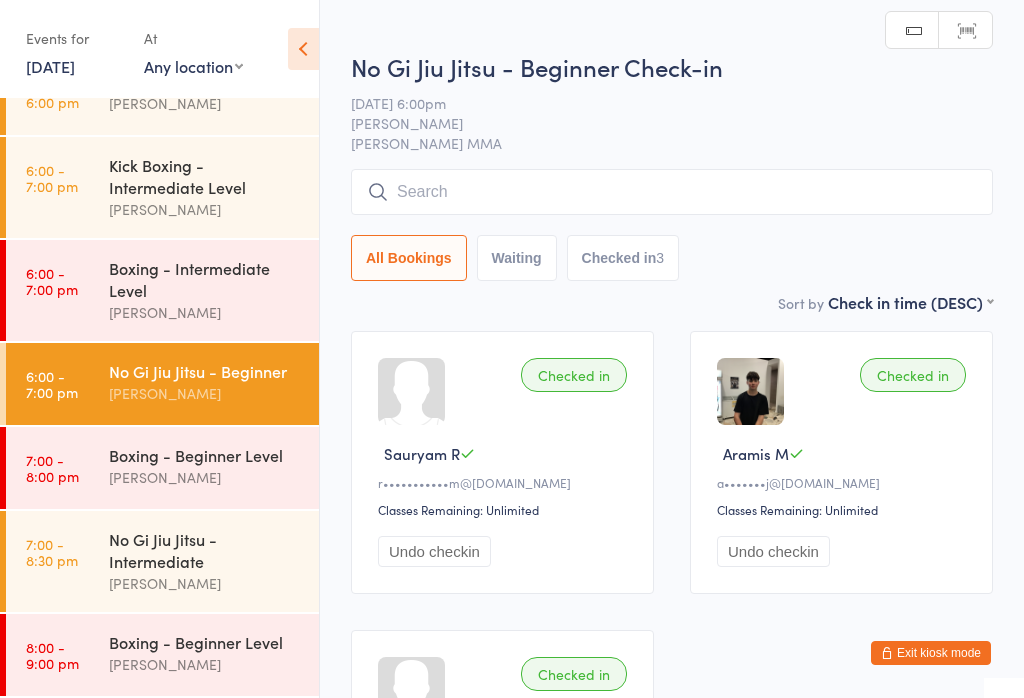click at bounding box center (672, 192) 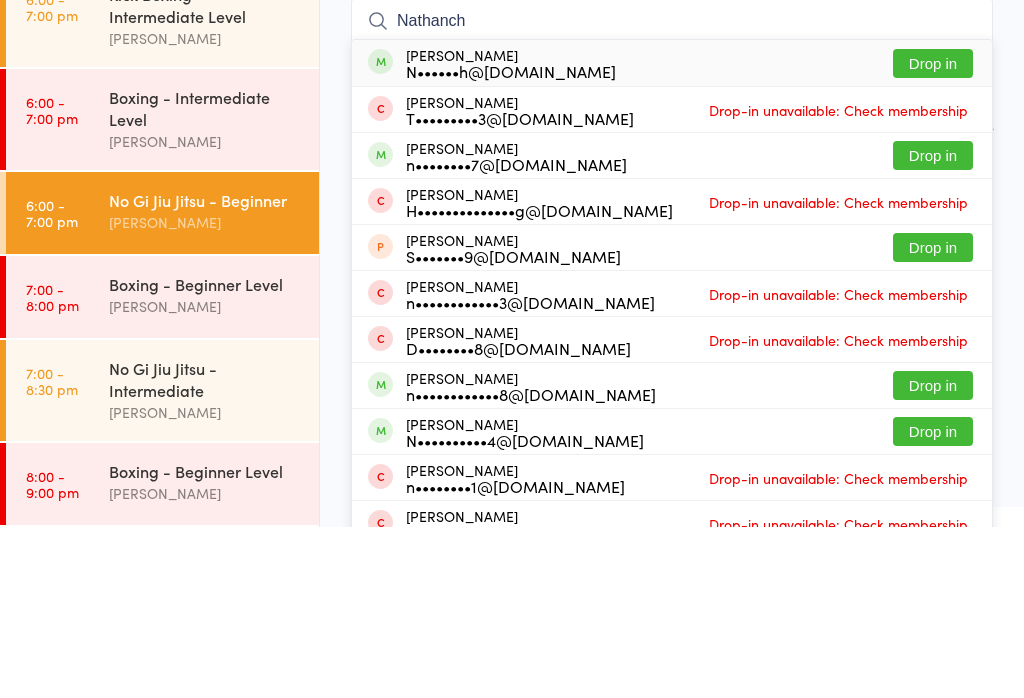 type on "Nathanch" 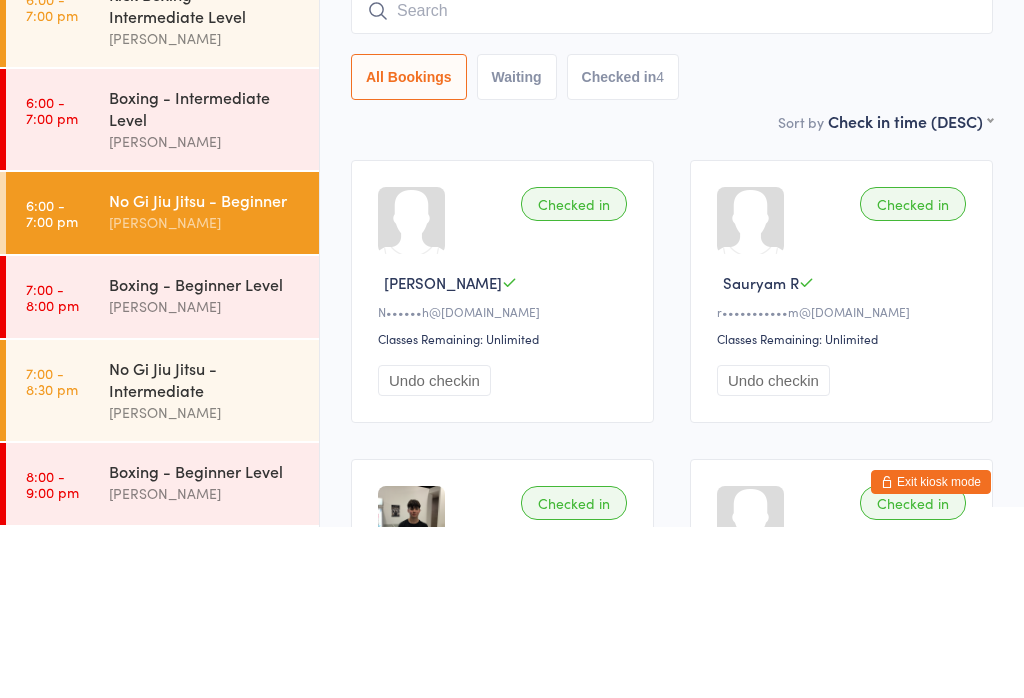 scroll, scrollTop: 171, scrollLeft: 0, axis: vertical 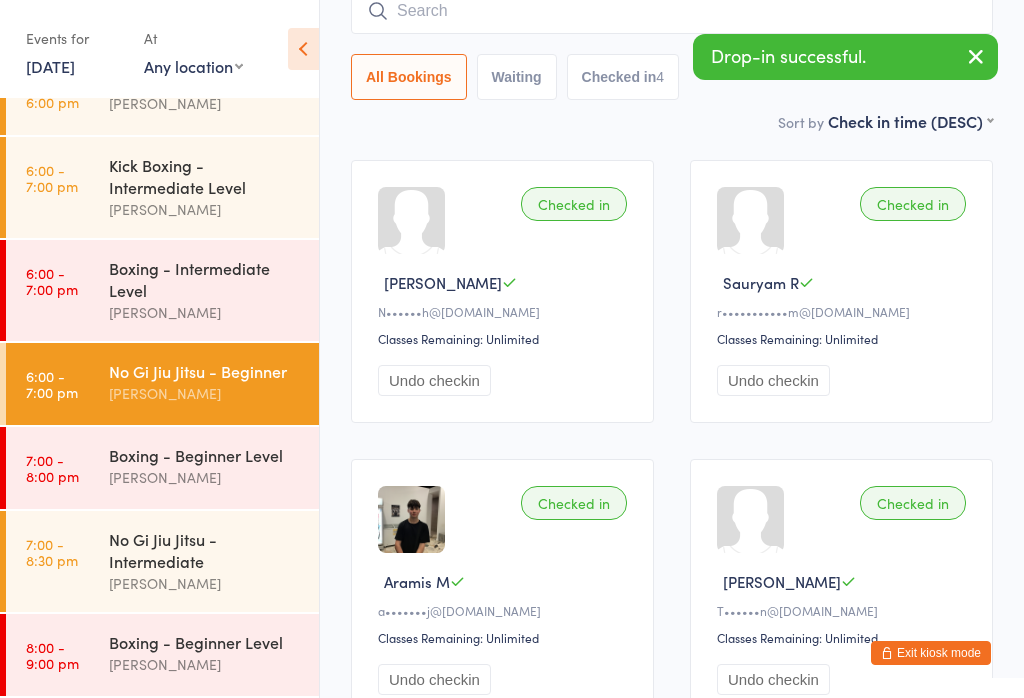 click on "7:00 - 8:30 pm No Gi Jiu Jitsu - Intermediate [PERSON_NAME]" at bounding box center (162, 561) 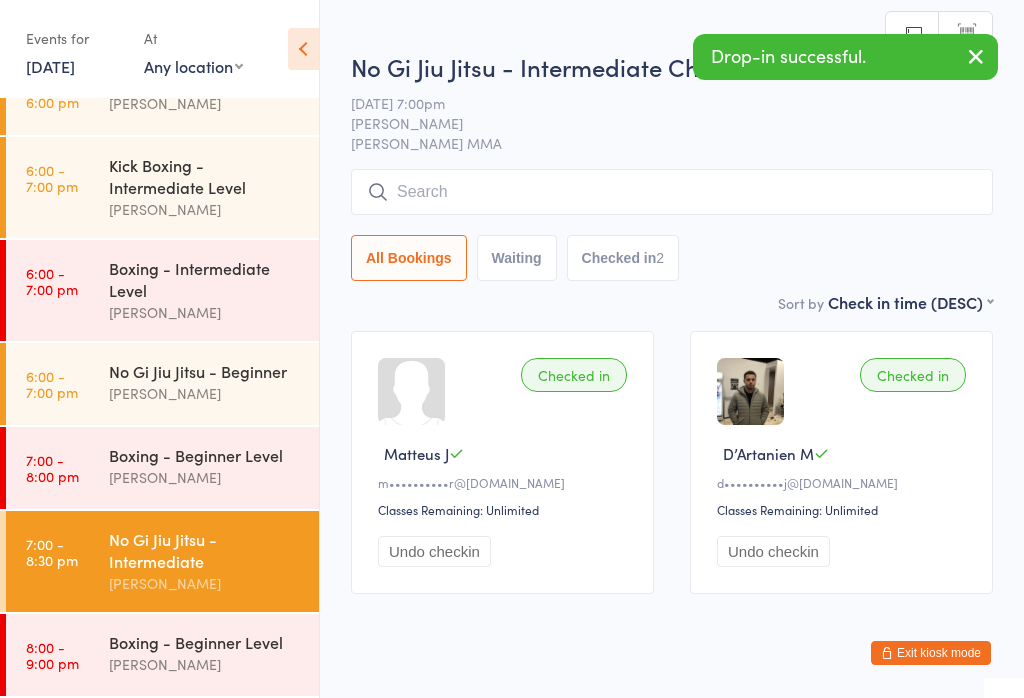 click at bounding box center (672, 192) 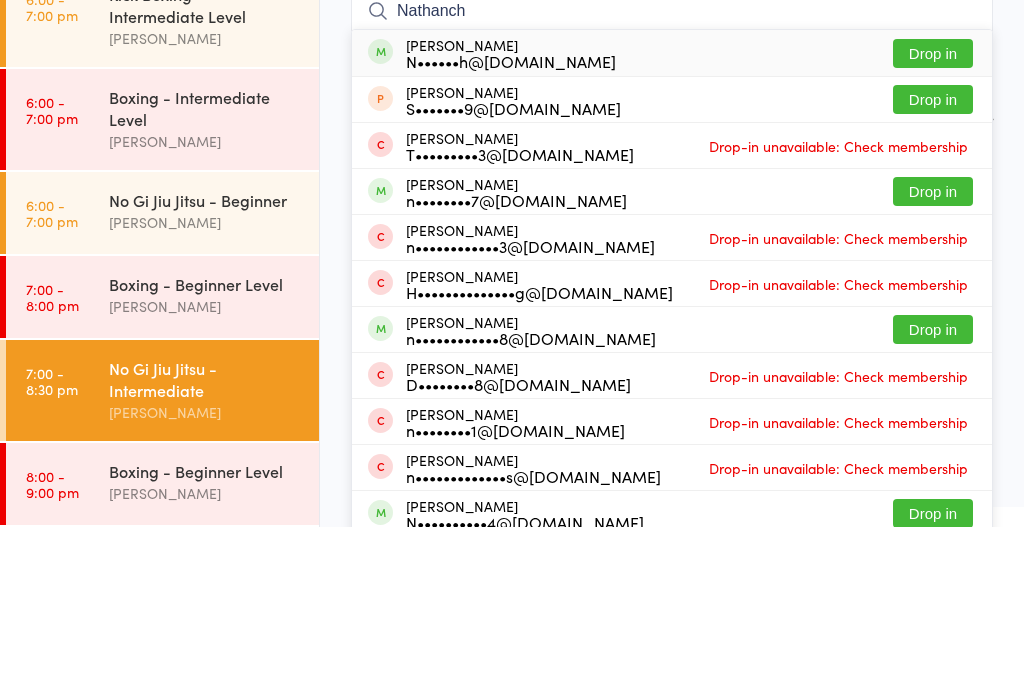 type on "Nathanch" 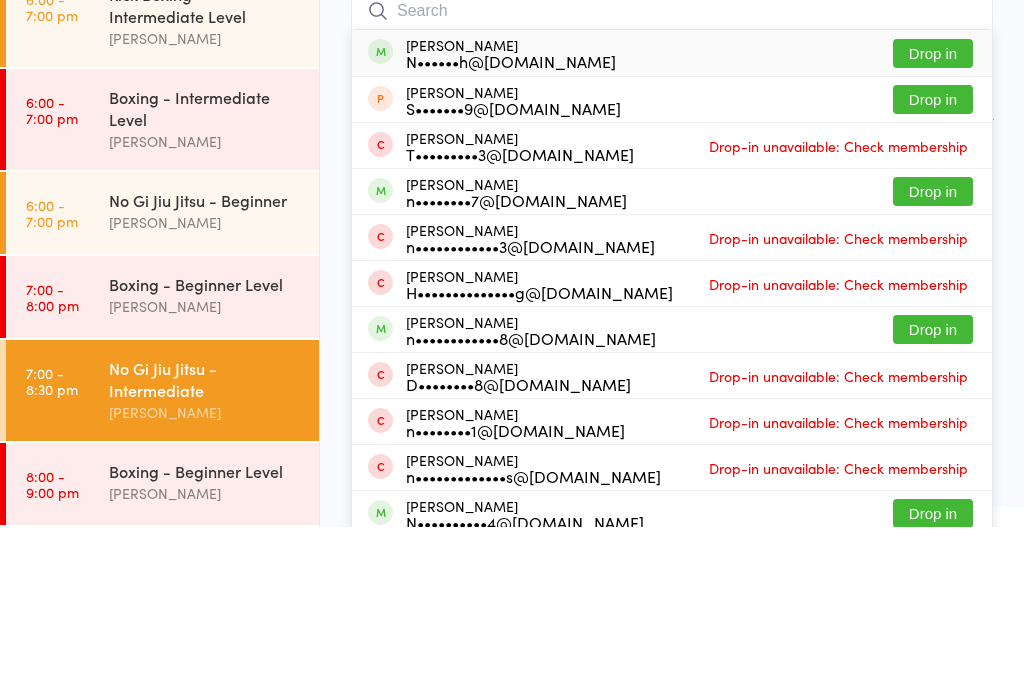 scroll, scrollTop: 47, scrollLeft: 0, axis: vertical 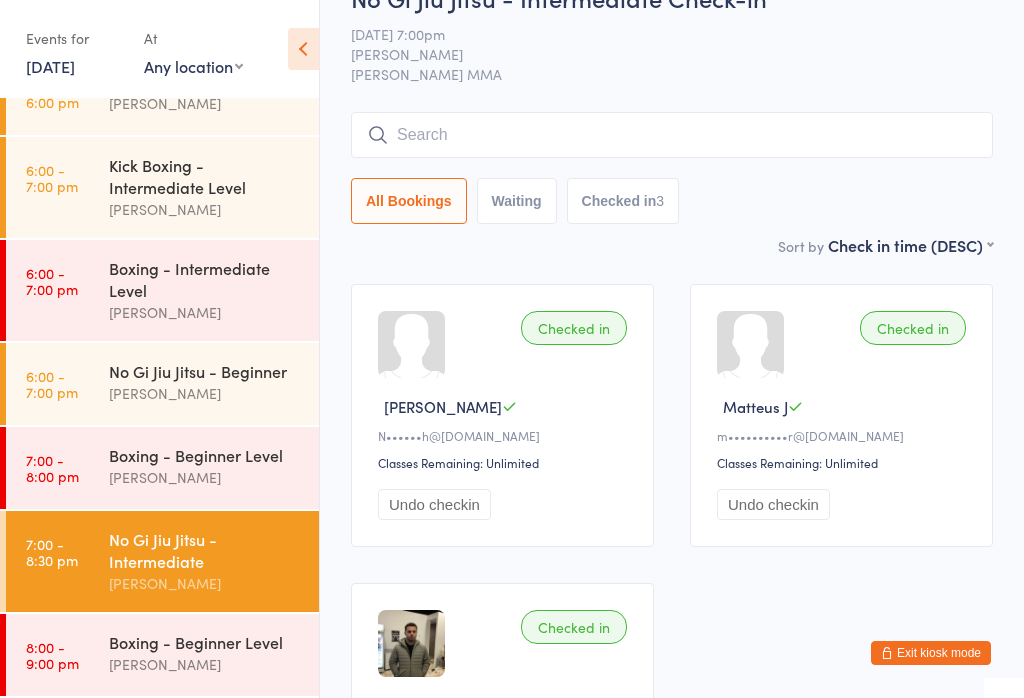 click on "6:00 - 7:00 pm Boxing - Intermediate Level [PERSON_NAME]" at bounding box center (162, 290) 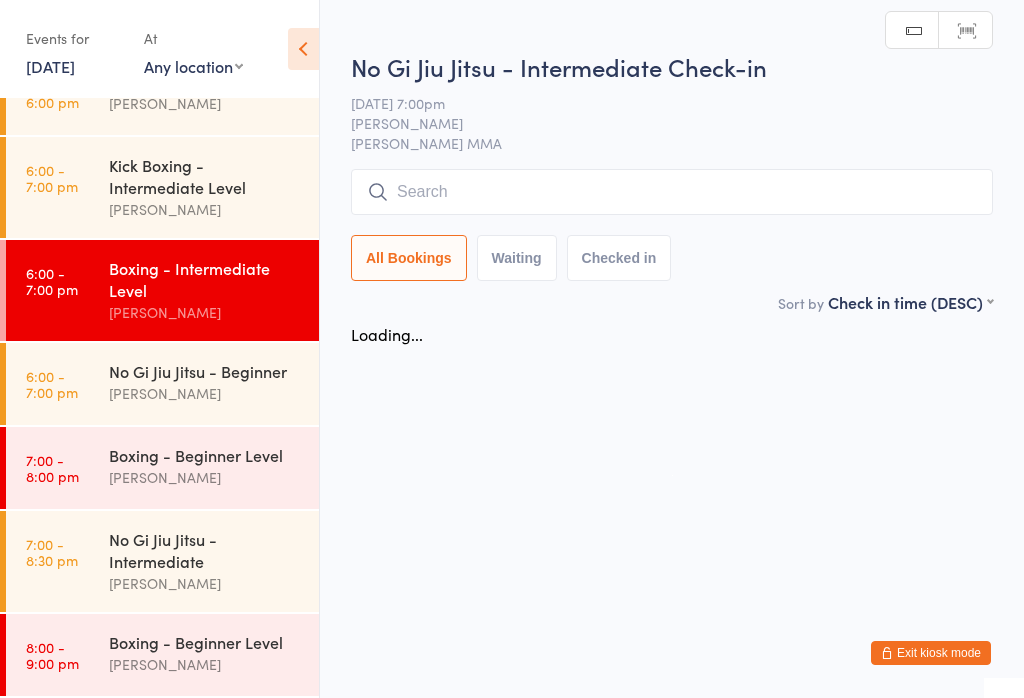 scroll, scrollTop: 0, scrollLeft: 0, axis: both 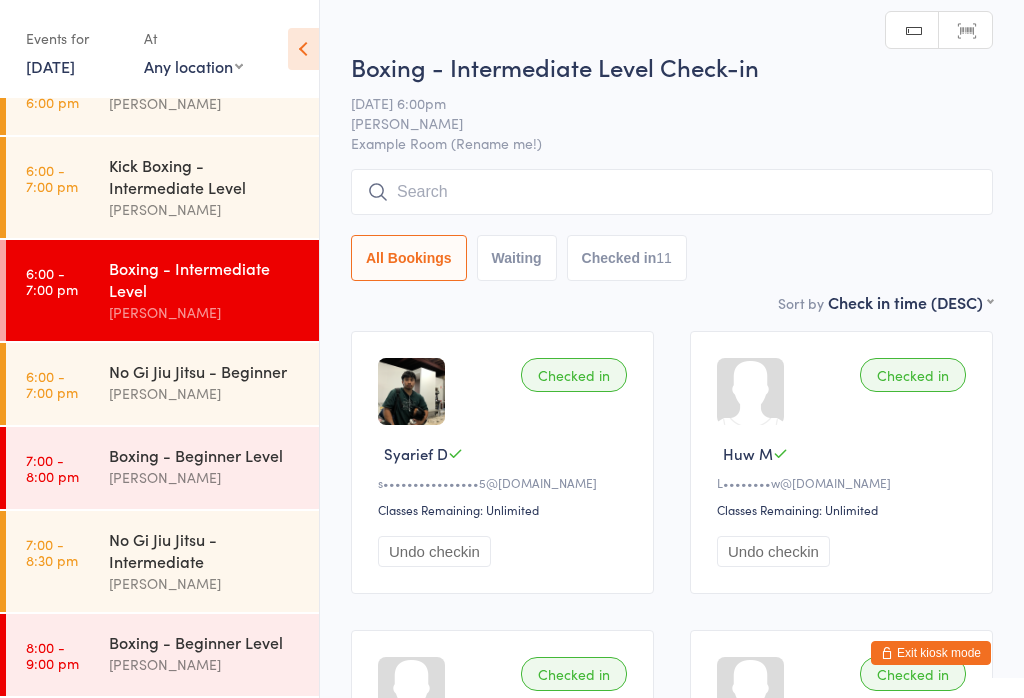 click at bounding box center (672, 192) 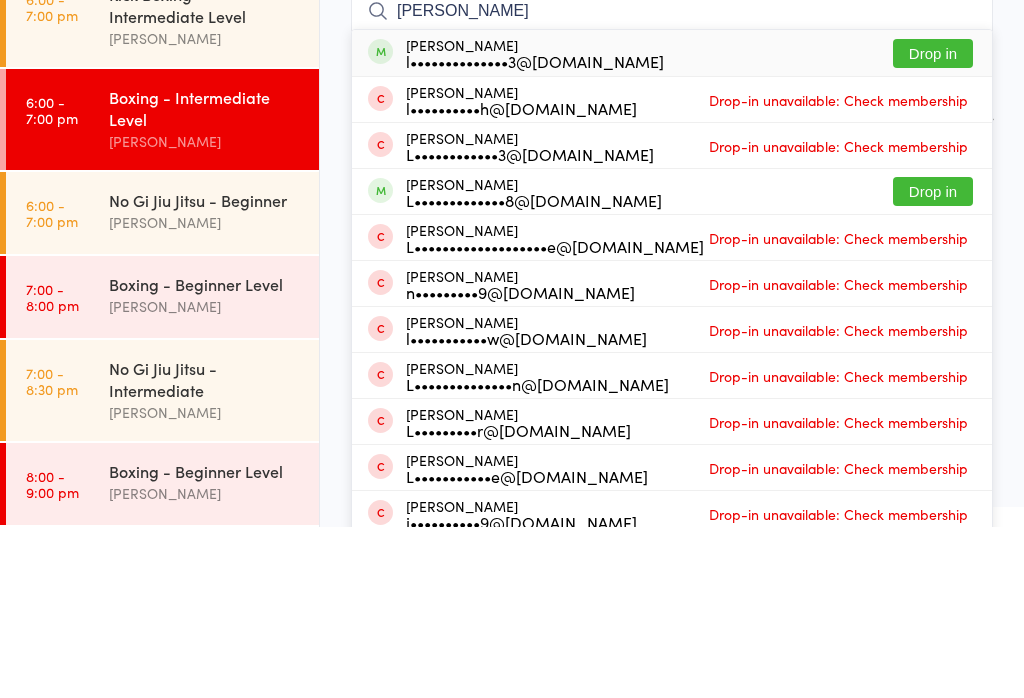 type on "[PERSON_NAME]" 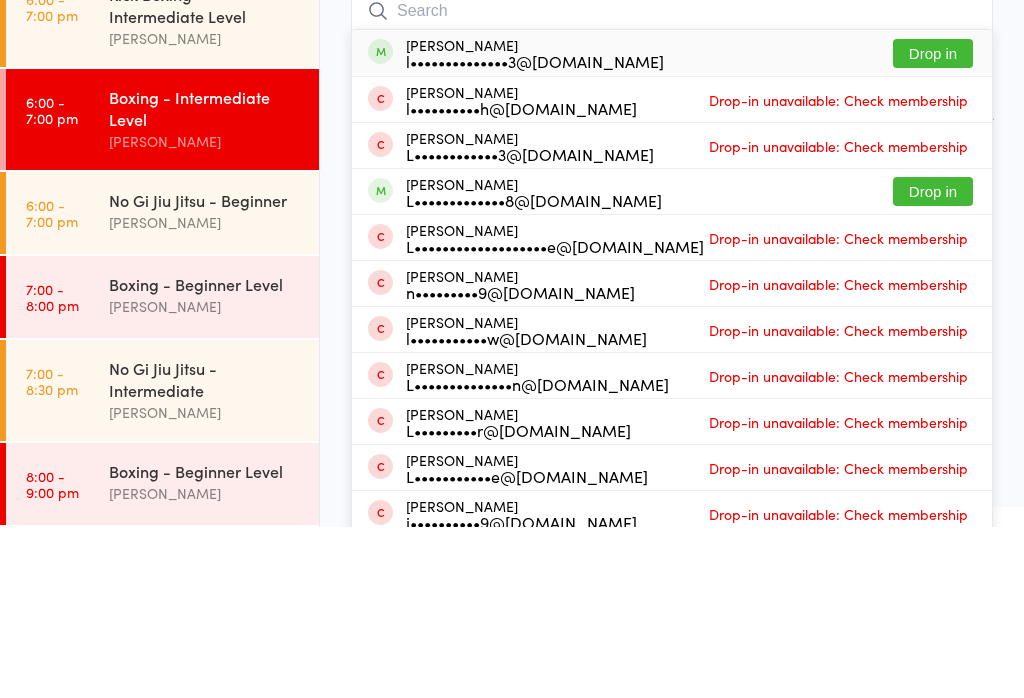 scroll, scrollTop: 171, scrollLeft: 0, axis: vertical 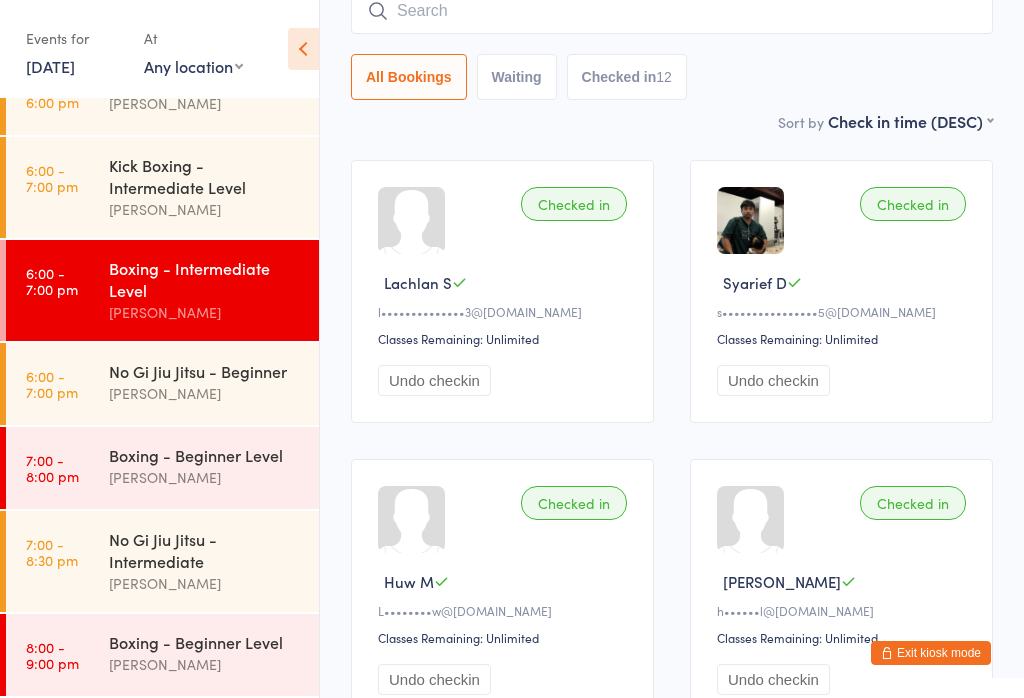 click on "[PERSON_NAME]" at bounding box center (205, 477) 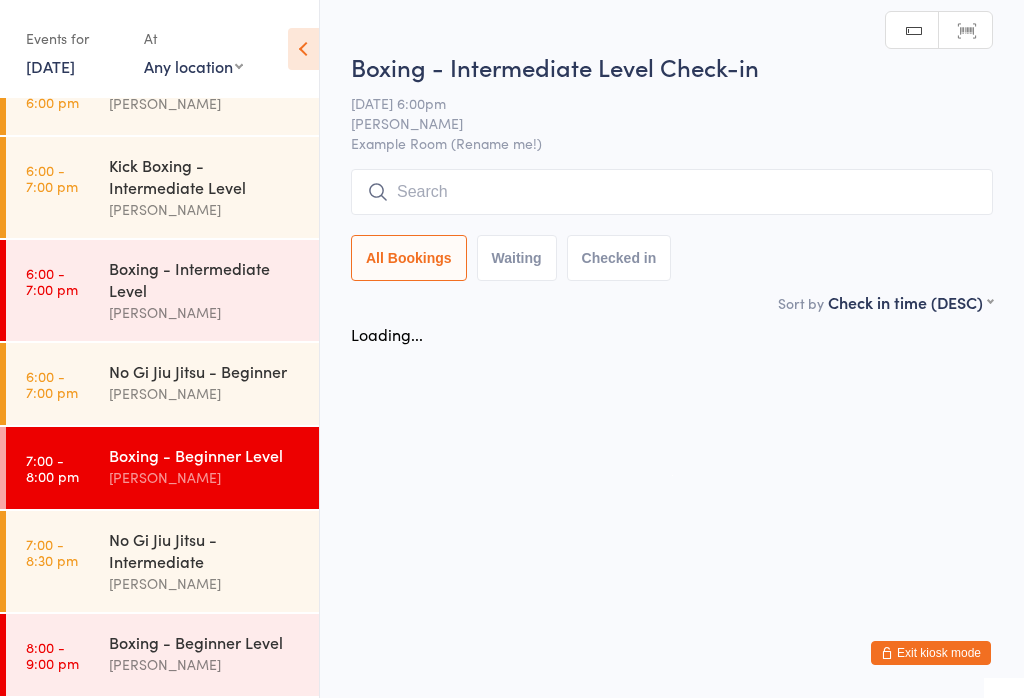 scroll, scrollTop: 0, scrollLeft: 0, axis: both 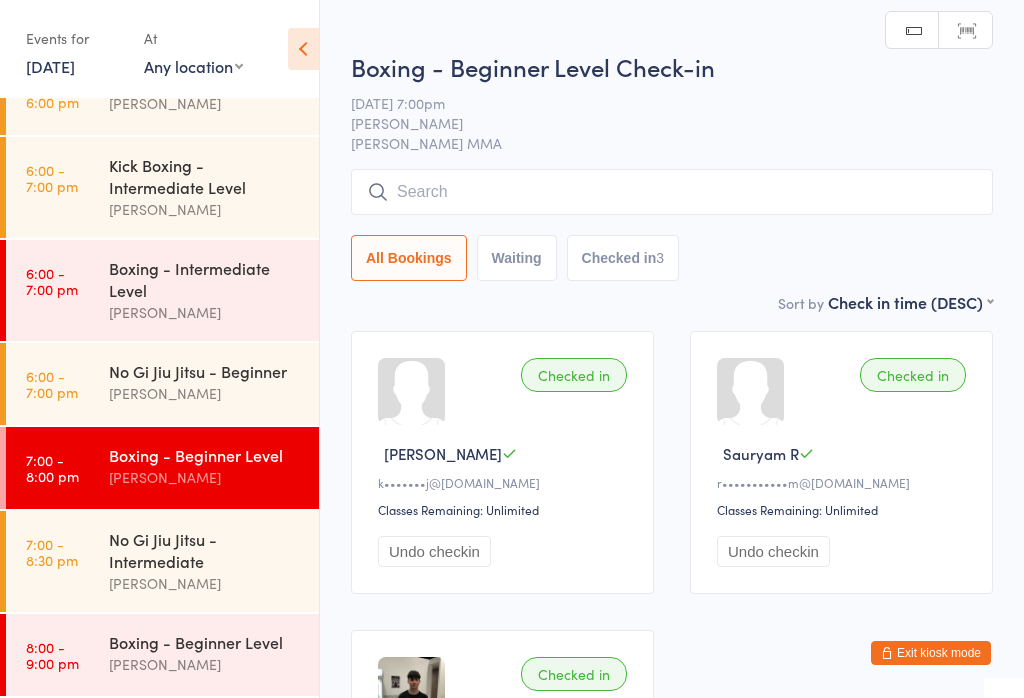 click at bounding box center (672, 192) 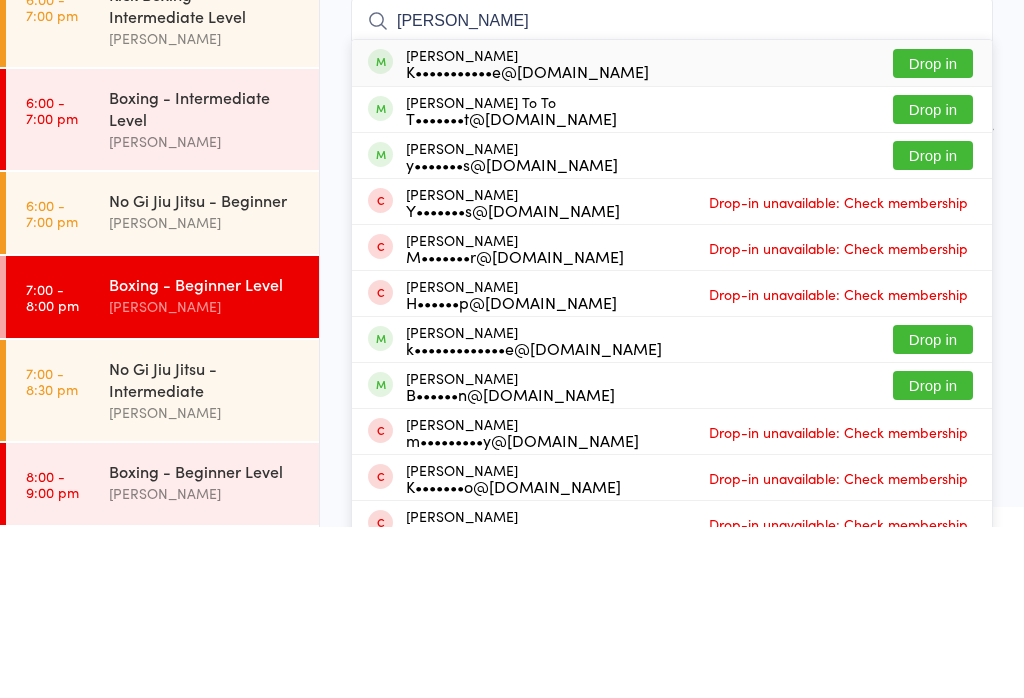 type on "[PERSON_NAME]" 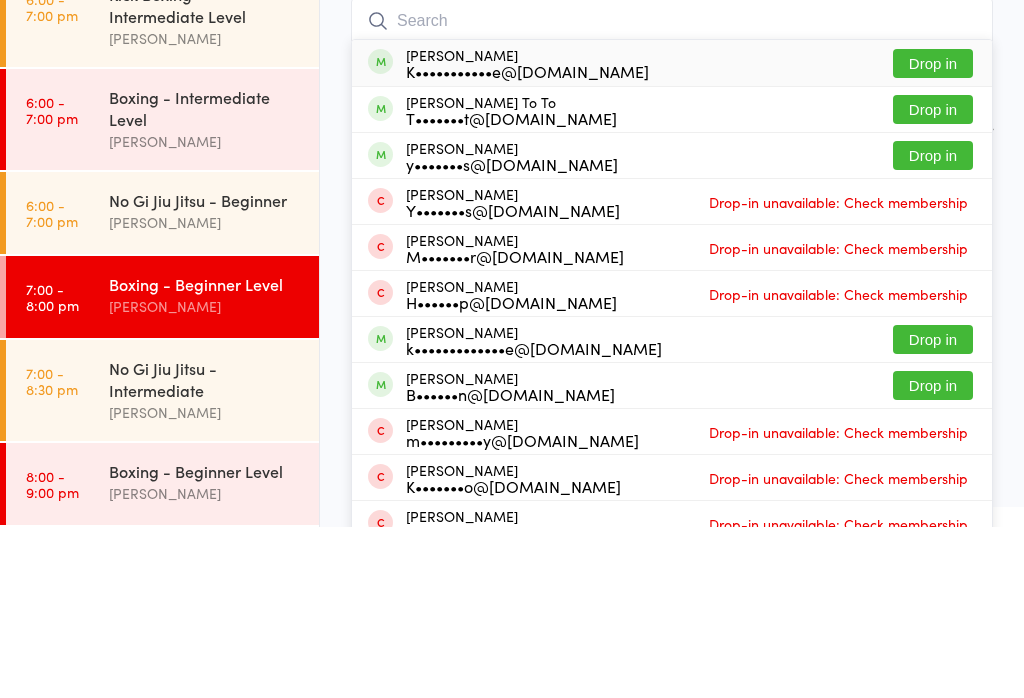 scroll, scrollTop: 171, scrollLeft: 0, axis: vertical 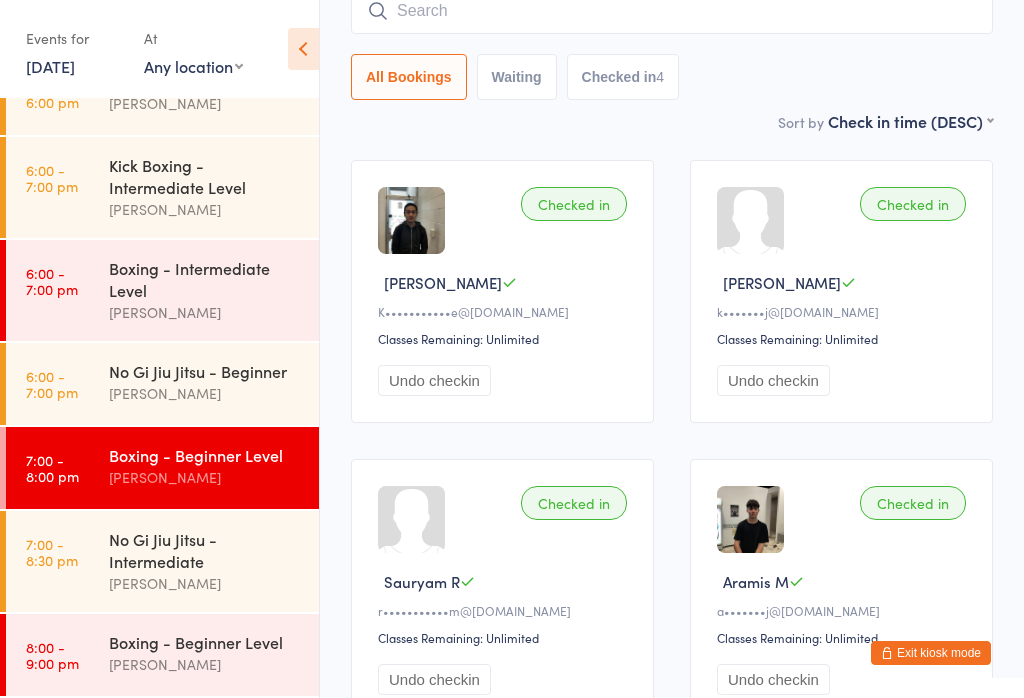 click on "All Bookings Waiting  Checked in  4" at bounding box center (672, 44) 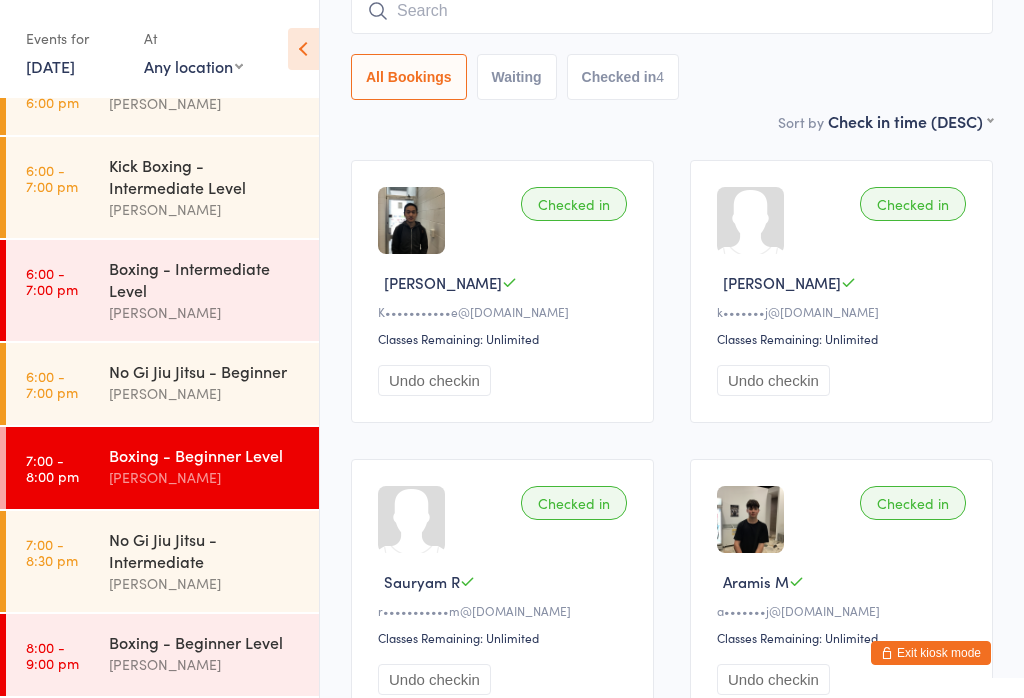 click at bounding box center (672, 11) 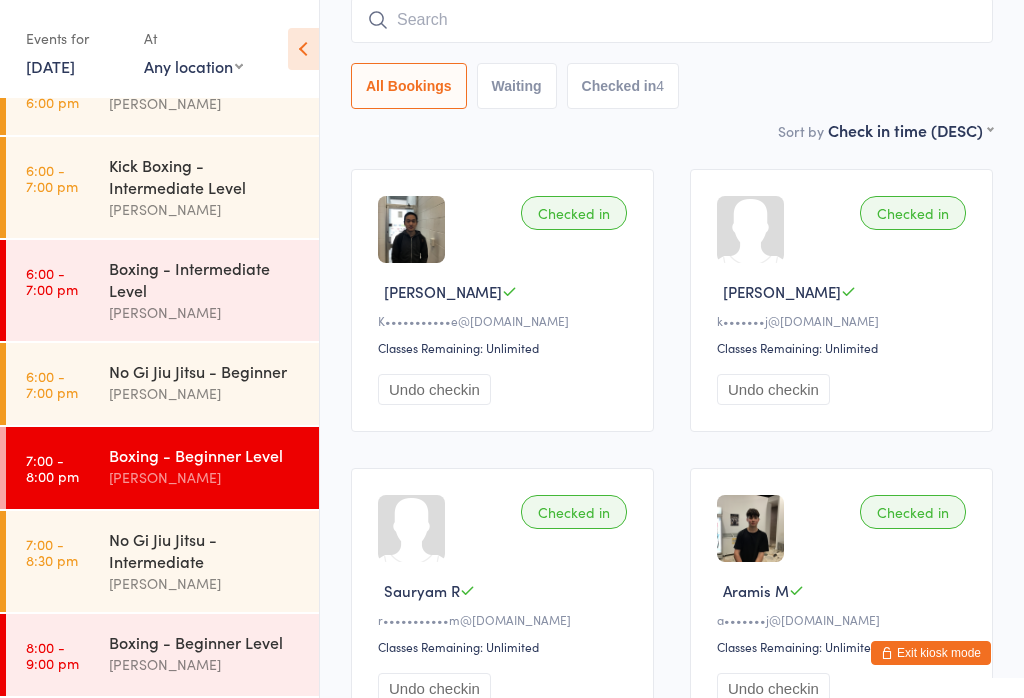 scroll, scrollTop: 161, scrollLeft: 0, axis: vertical 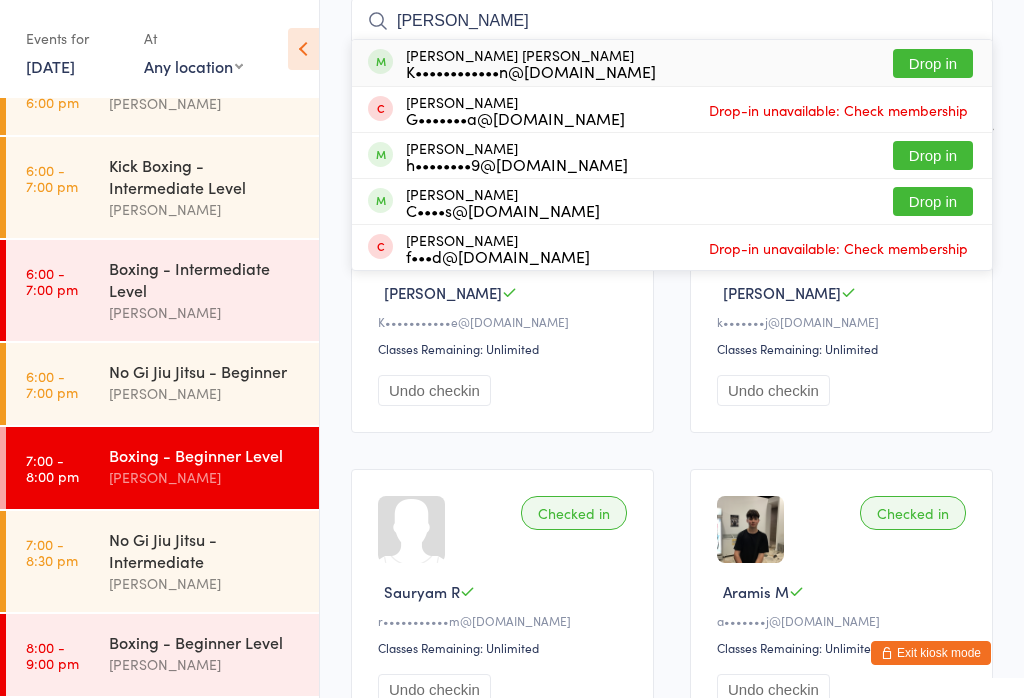 type on "[PERSON_NAME]" 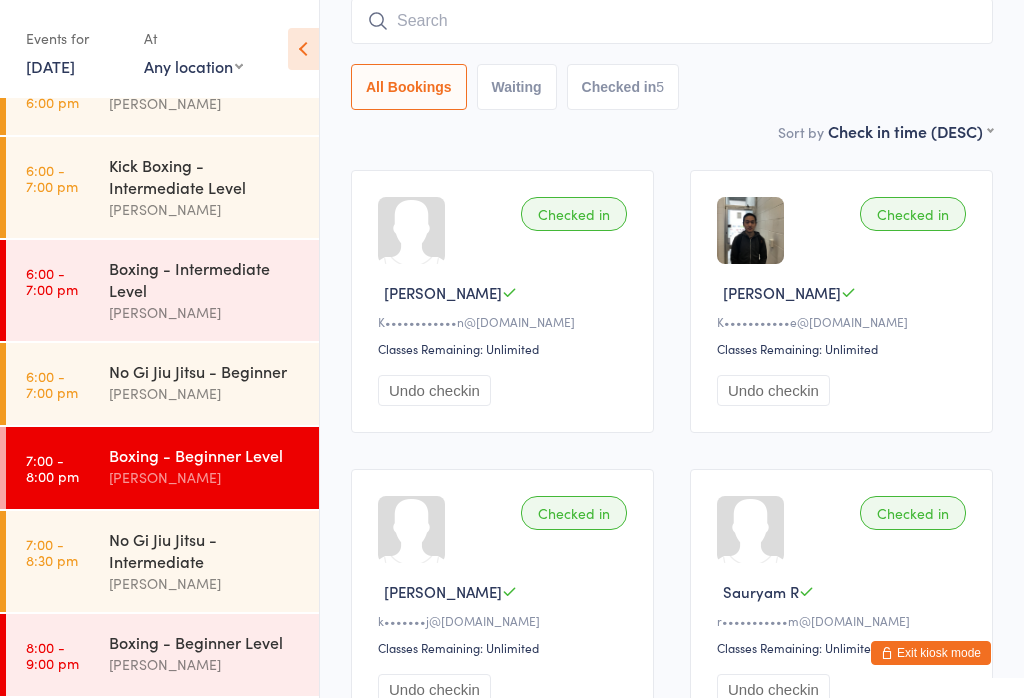 click at bounding box center (672, 21) 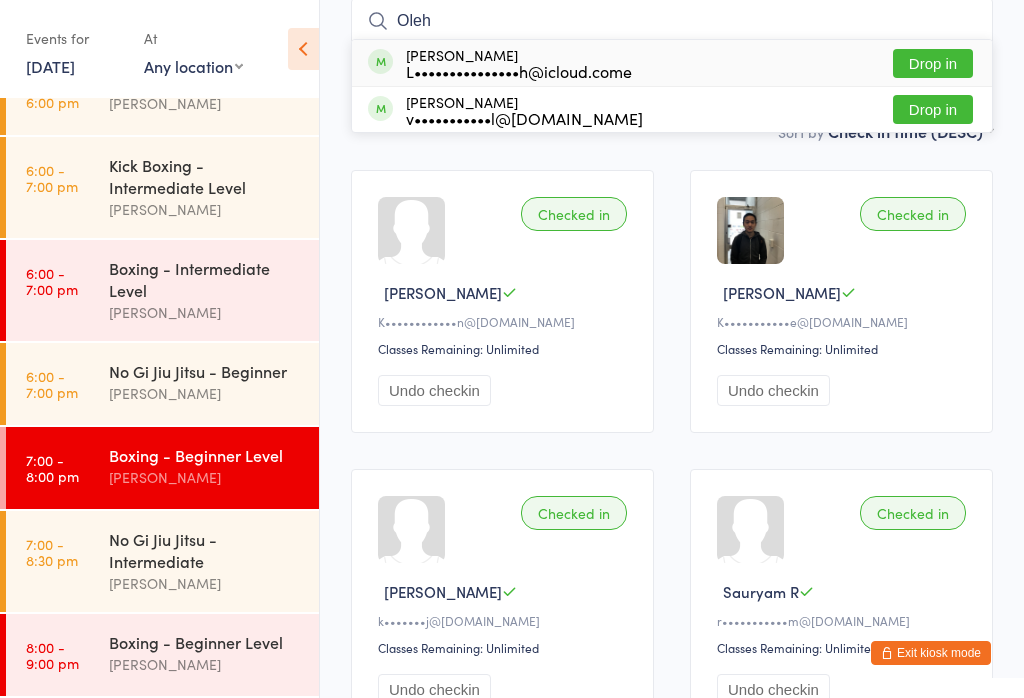type on "Oleh" 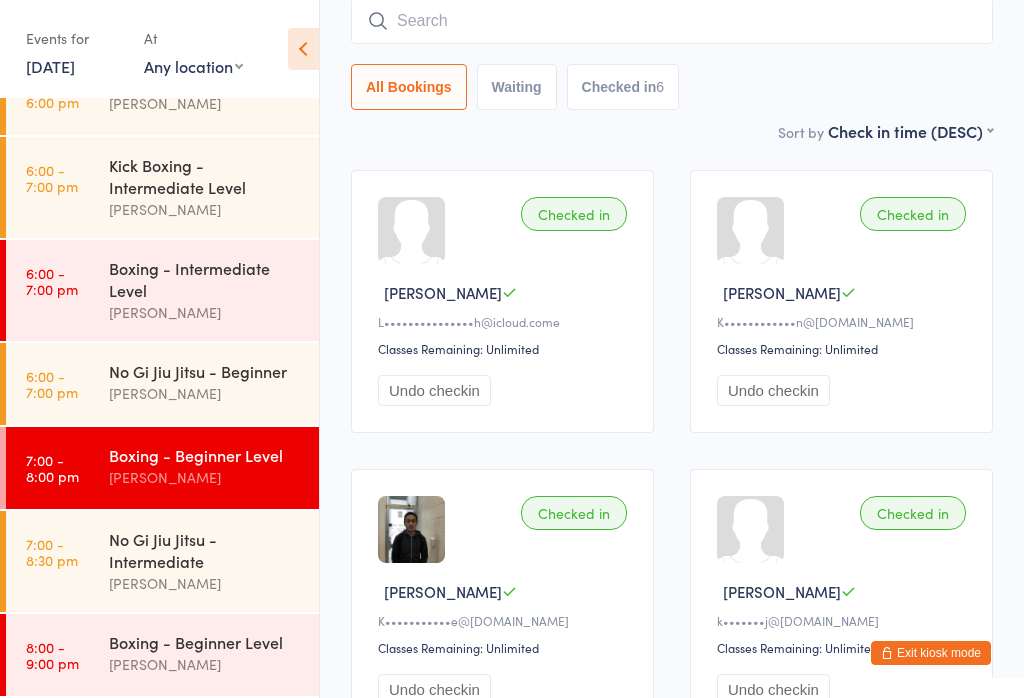 click at bounding box center (672, 21) 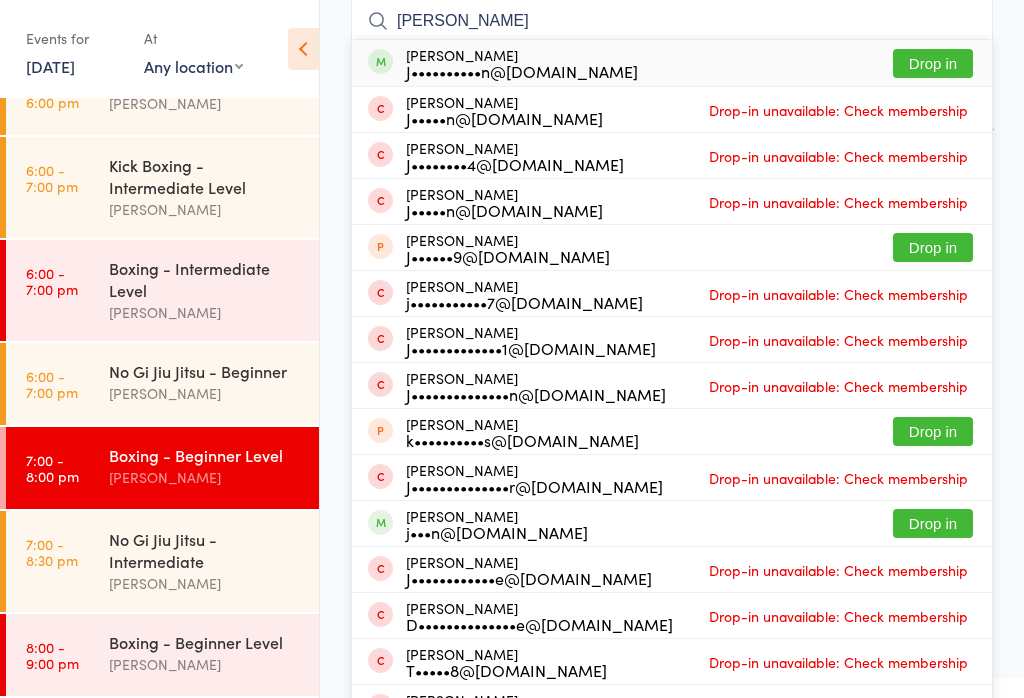 type on "[PERSON_NAME]" 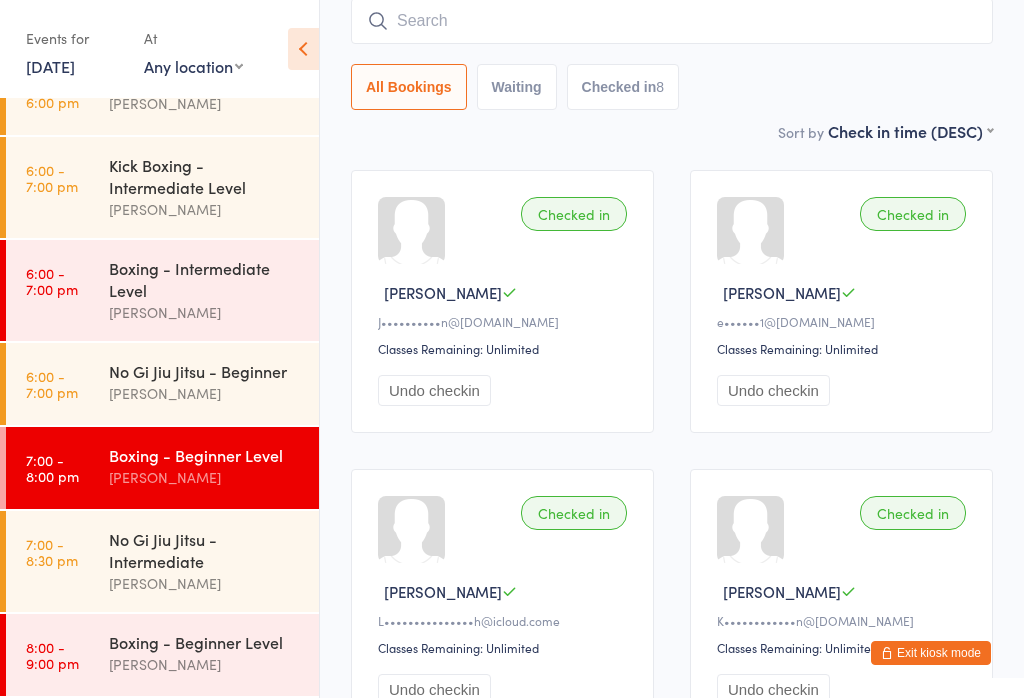 click on "Waiting" at bounding box center (517, 87) 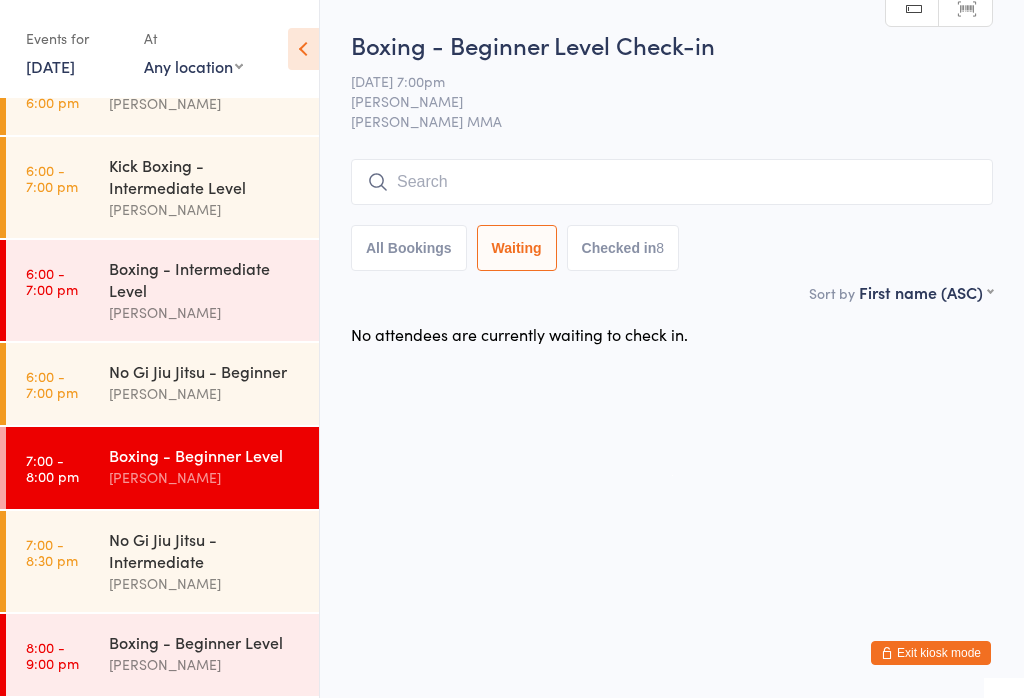click at bounding box center [672, 182] 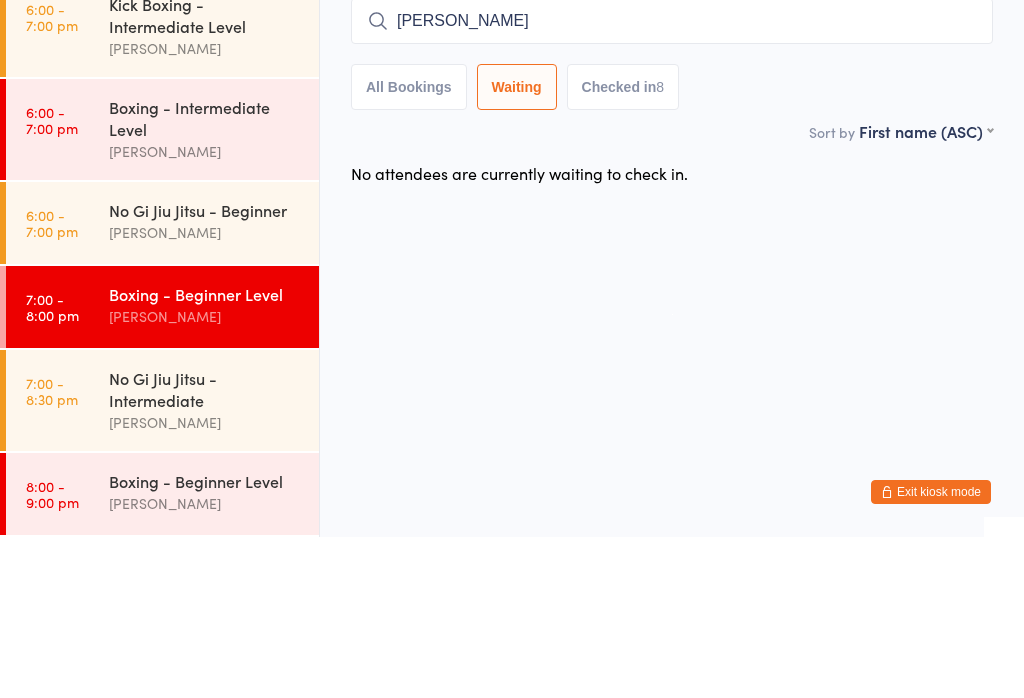 type on "[PERSON_NAME]" 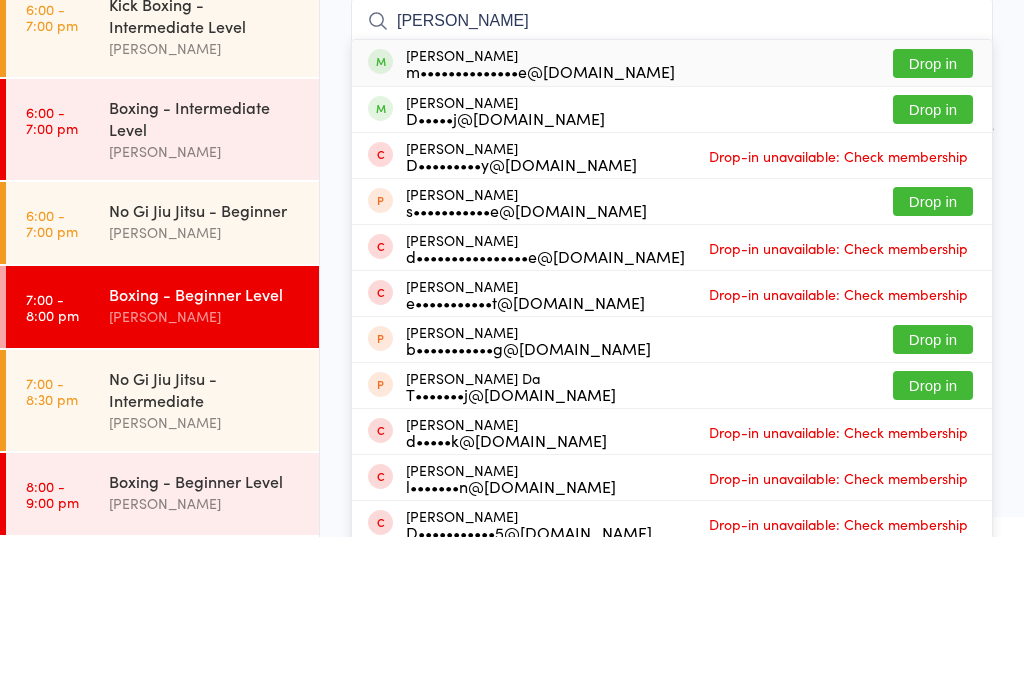 click on "Drop in" at bounding box center (933, 270) 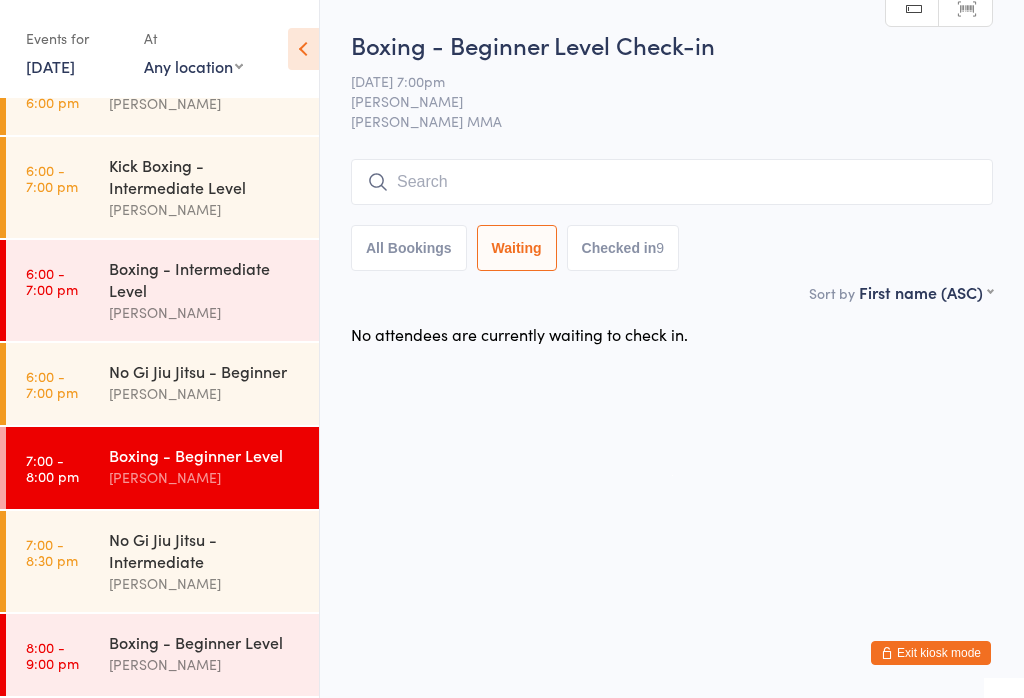 click on "7:00 - 8:00 pm Boxing - Beginner Level [PERSON_NAME]" at bounding box center [162, 468] 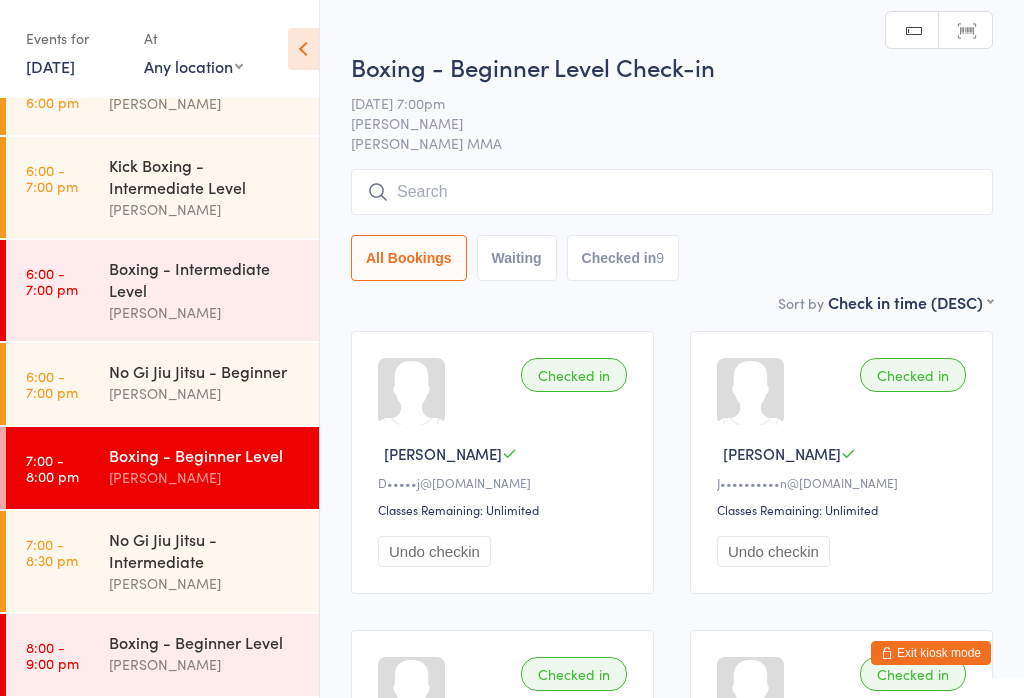 click on "7:00 - 8:30 pm" at bounding box center (52, 552) 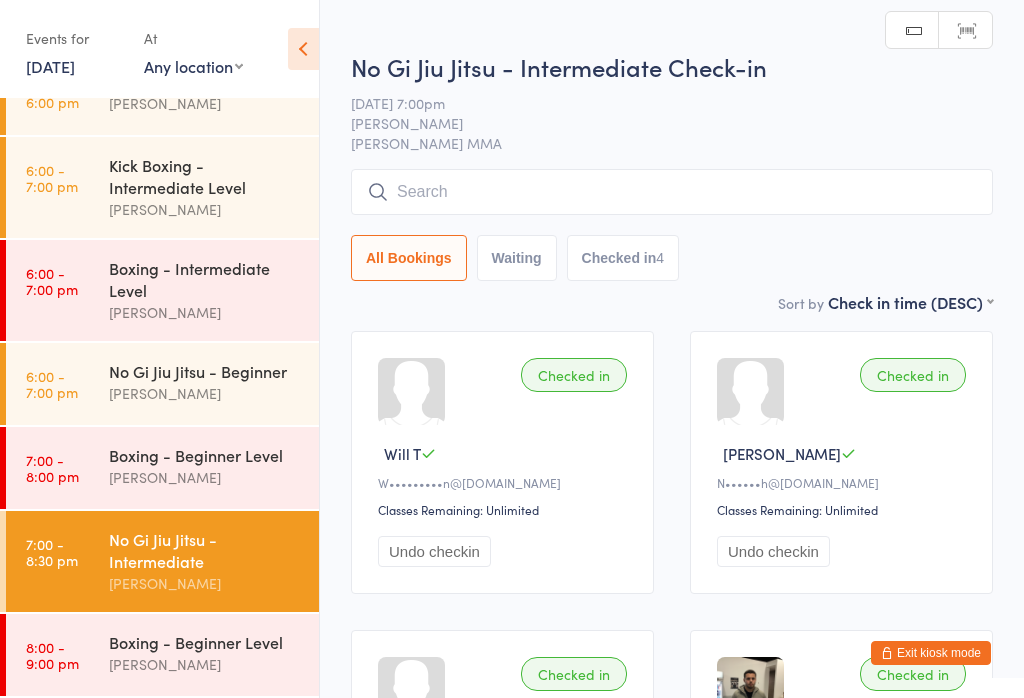 click at bounding box center [672, 192] 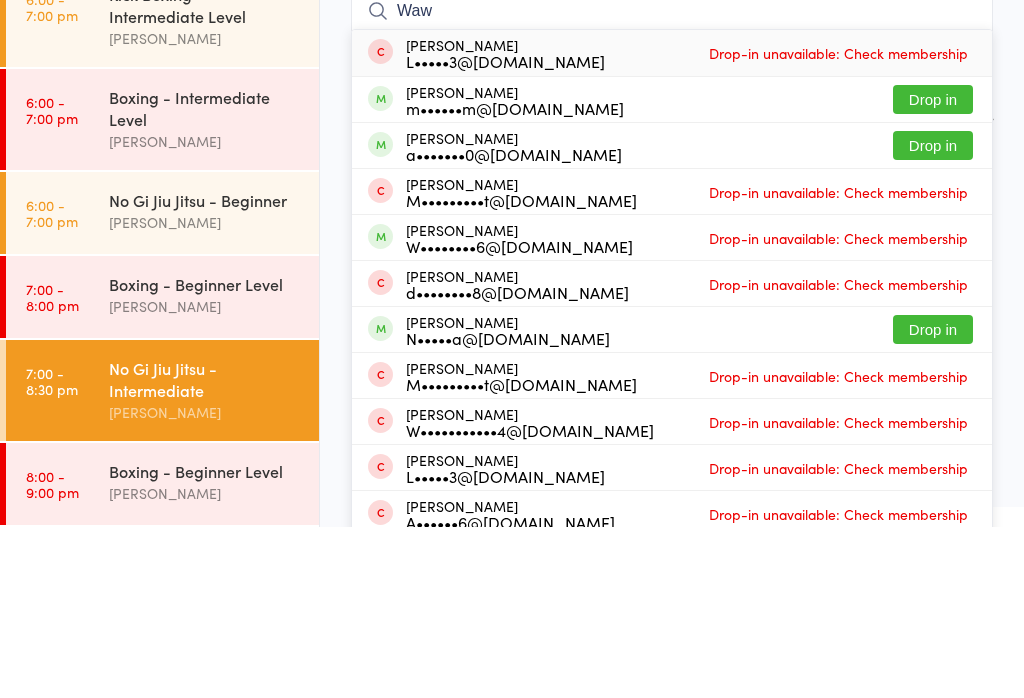 type on "Waw" 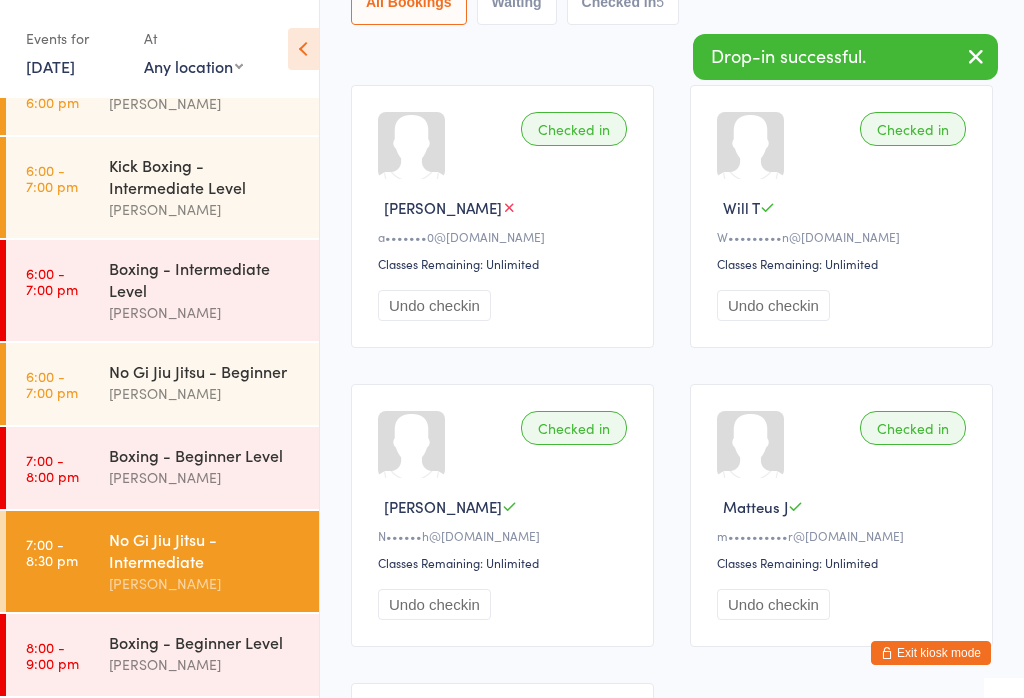 scroll, scrollTop: 314, scrollLeft: 0, axis: vertical 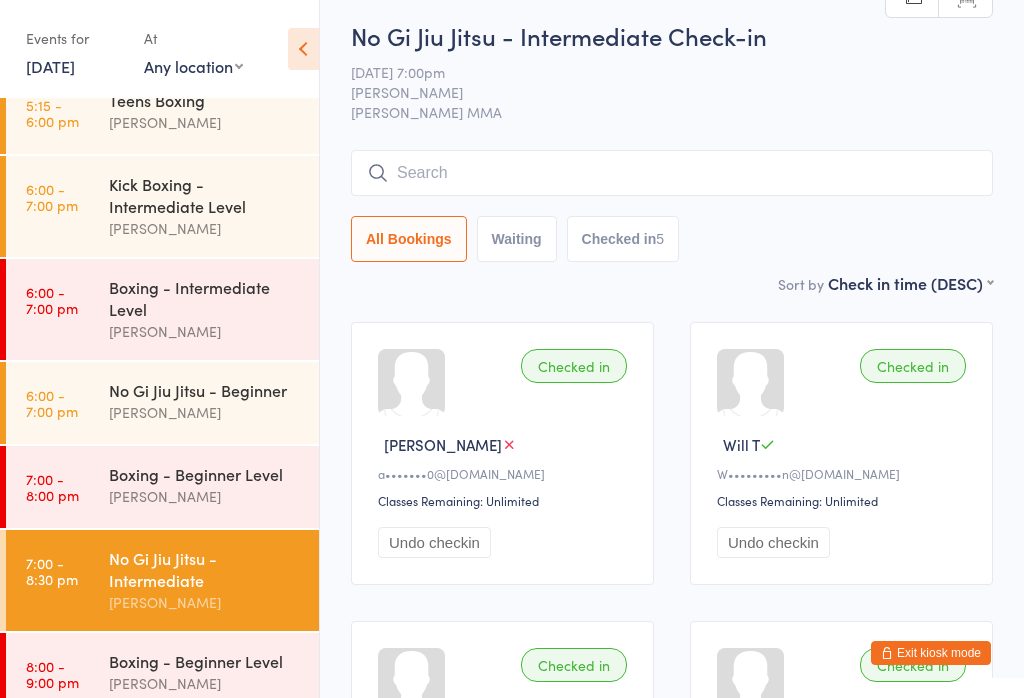 click at bounding box center (672, 173) 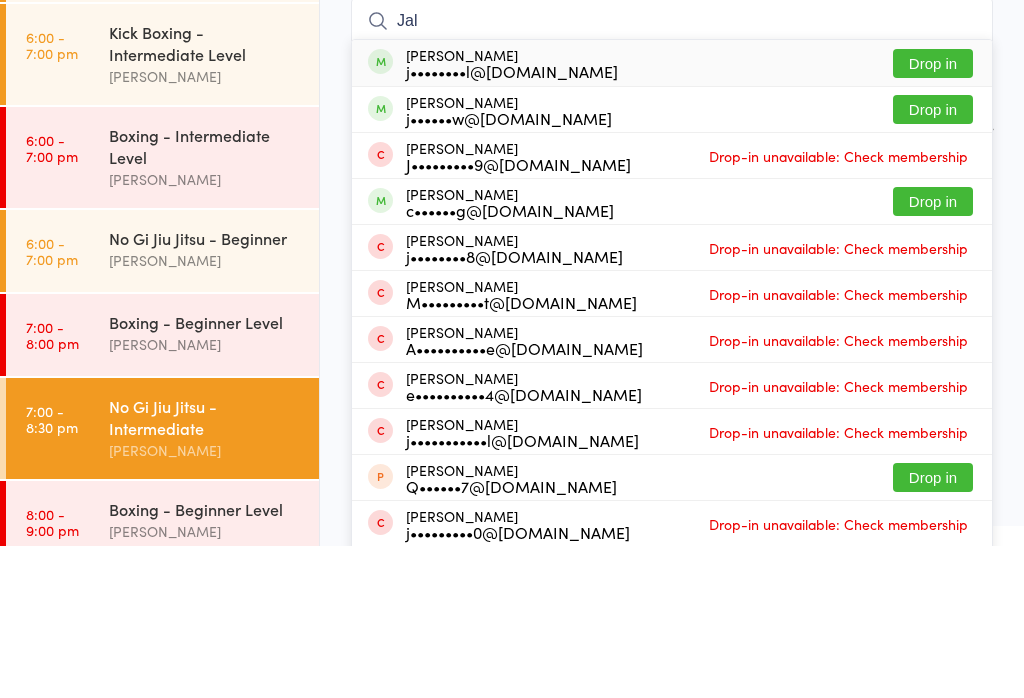type on "Jal" 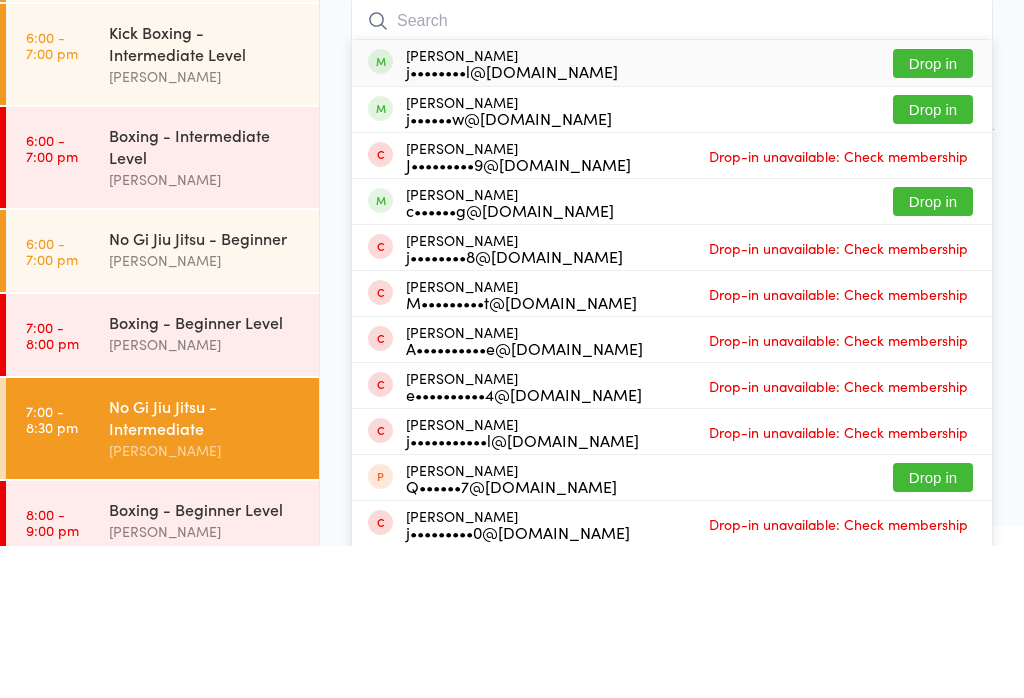 scroll, scrollTop: 161, scrollLeft: 0, axis: vertical 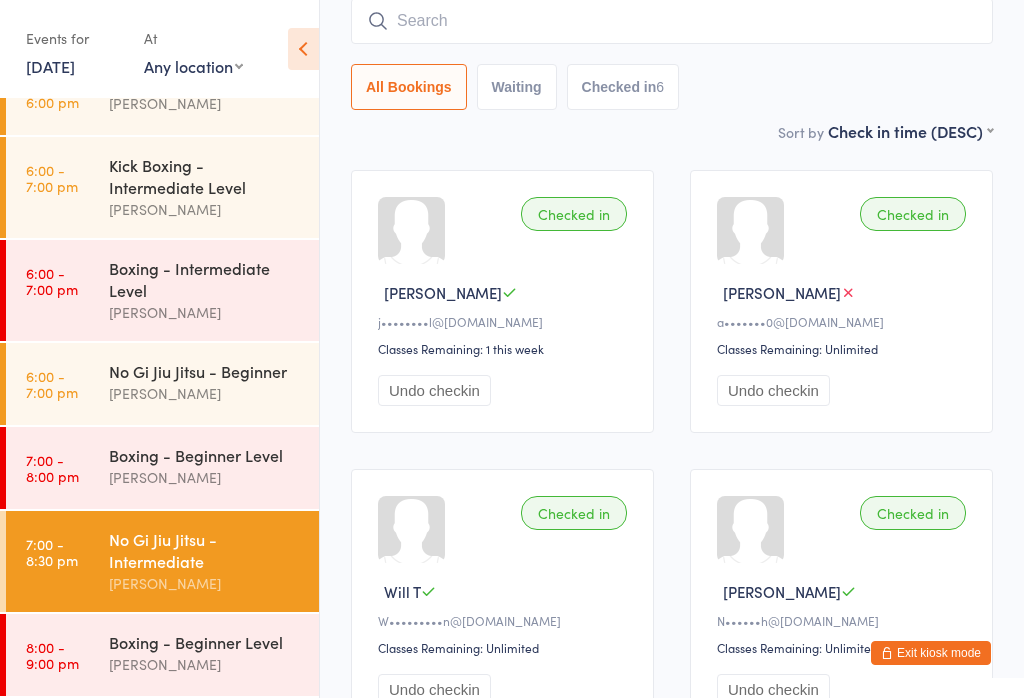 click on "No Gi Jiu Jitsu - Intermediate" at bounding box center [205, 550] 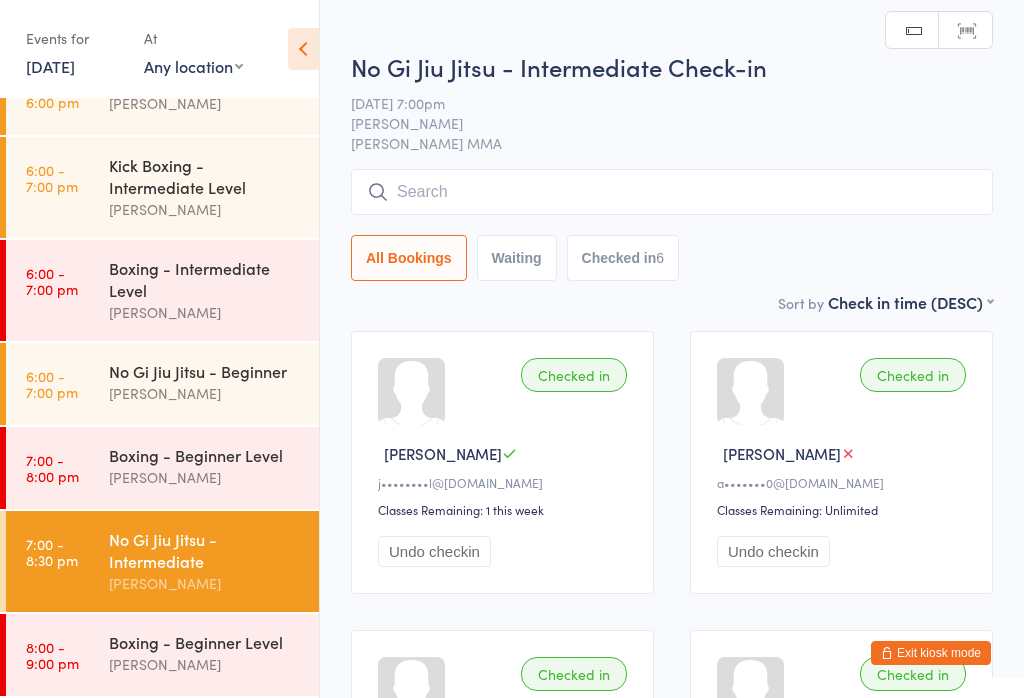 click at bounding box center (672, 192) 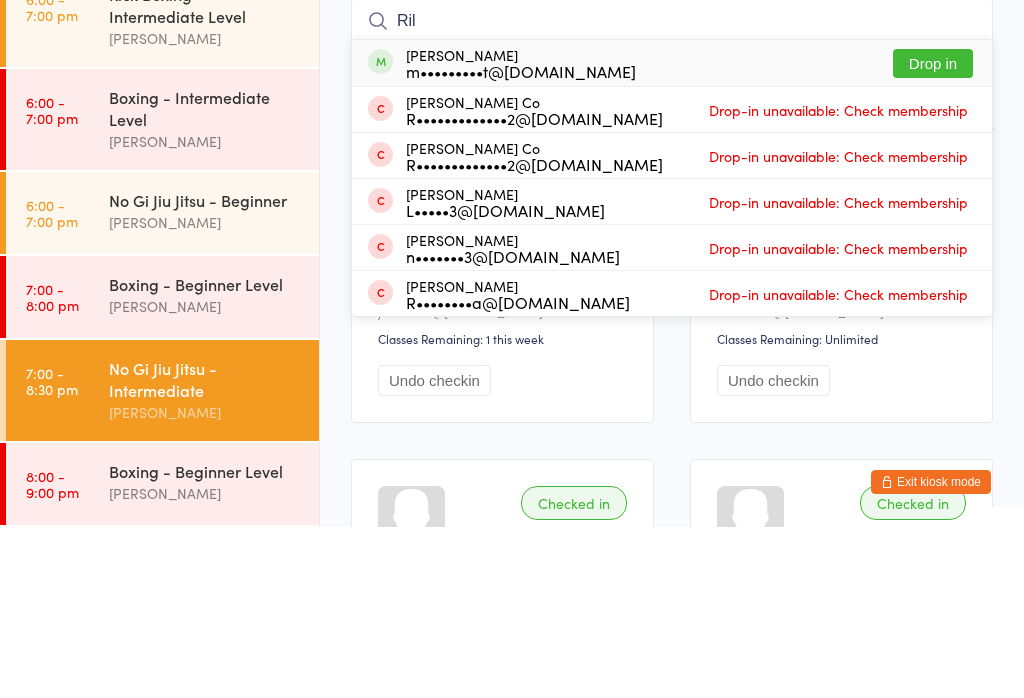 type on "Ril" 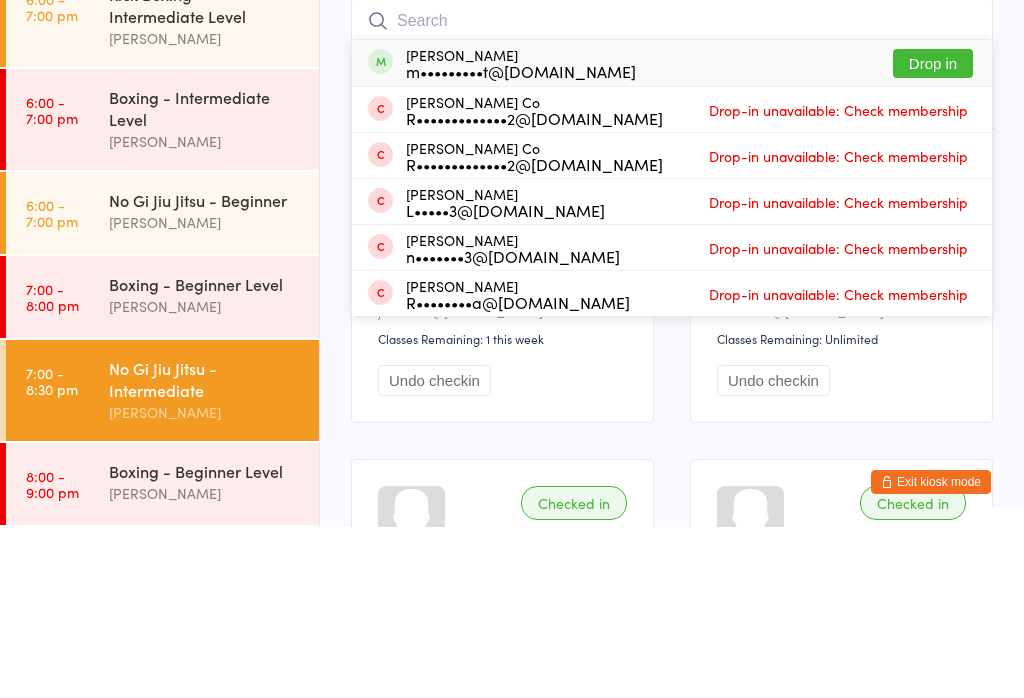 scroll, scrollTop: 171, scrollLeft: 0, axis: vertical 